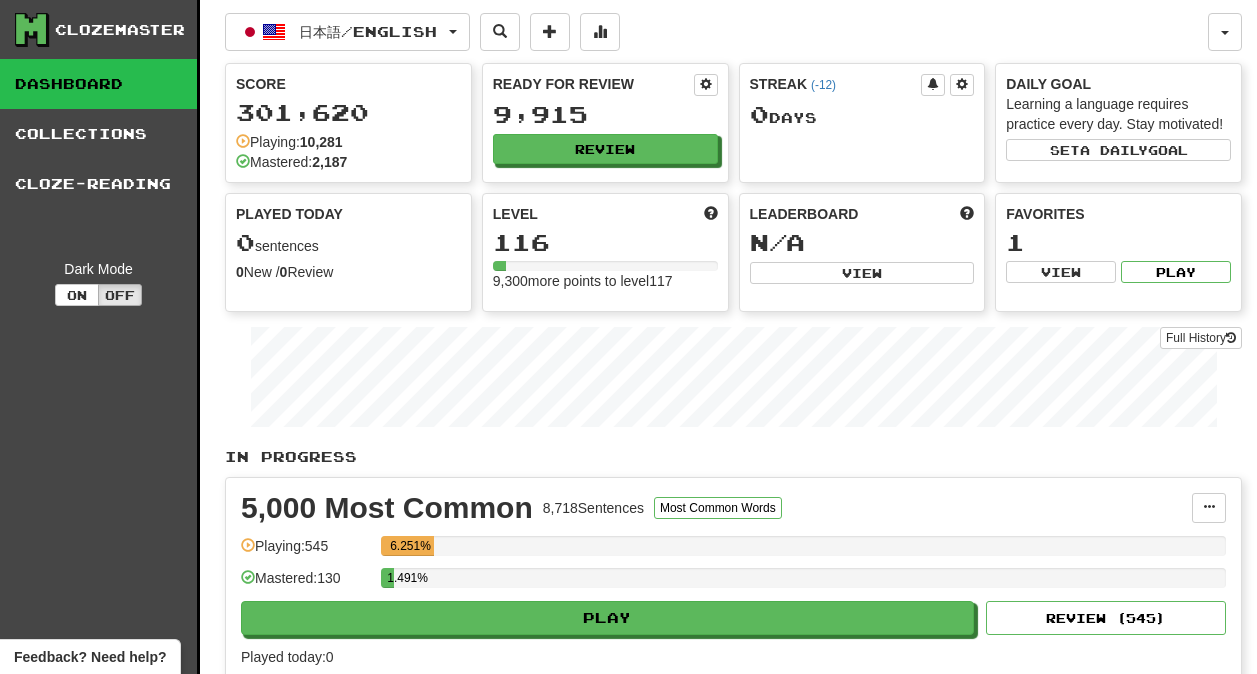 scroll, scrollTop: 0, scrollLeft: 0, axis: both 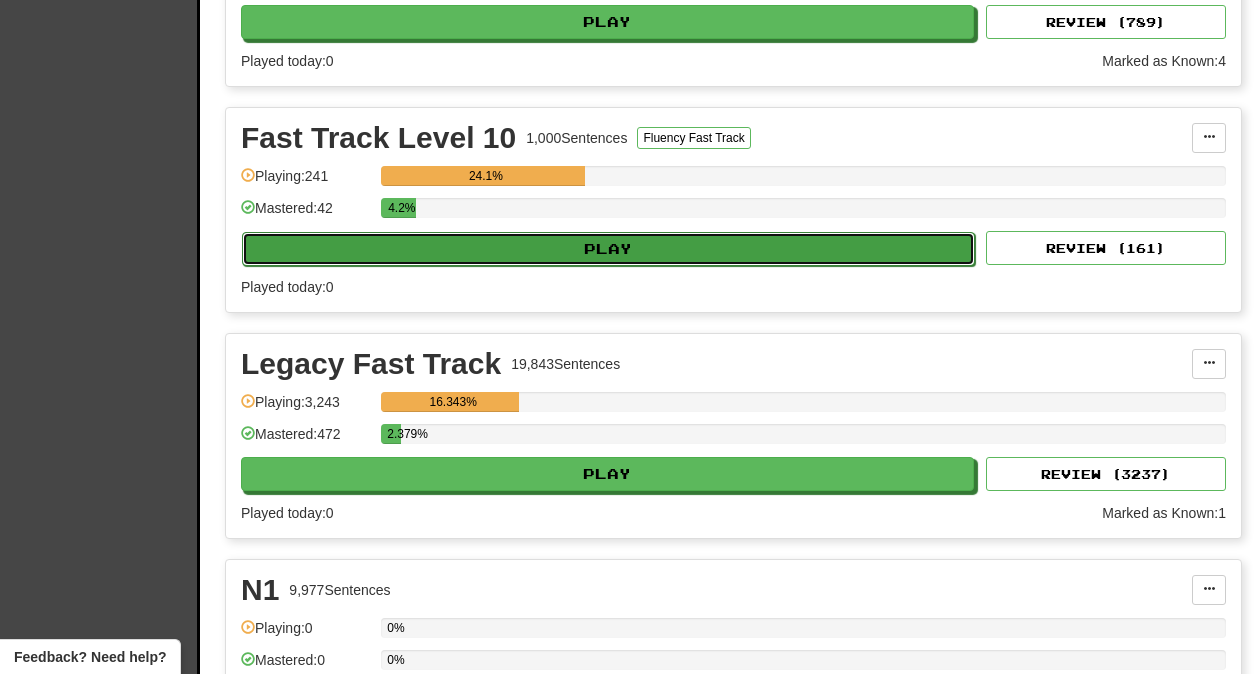 click on "Play" at bounding box center (608, 249) 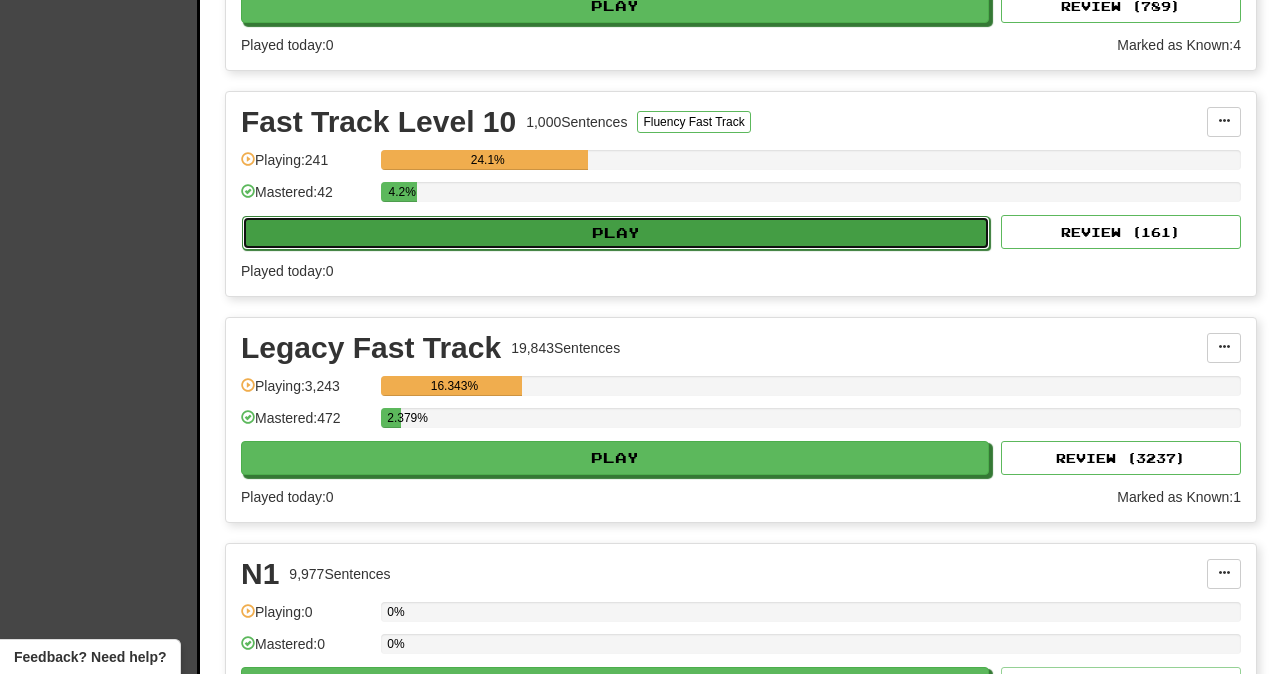 select on "**" 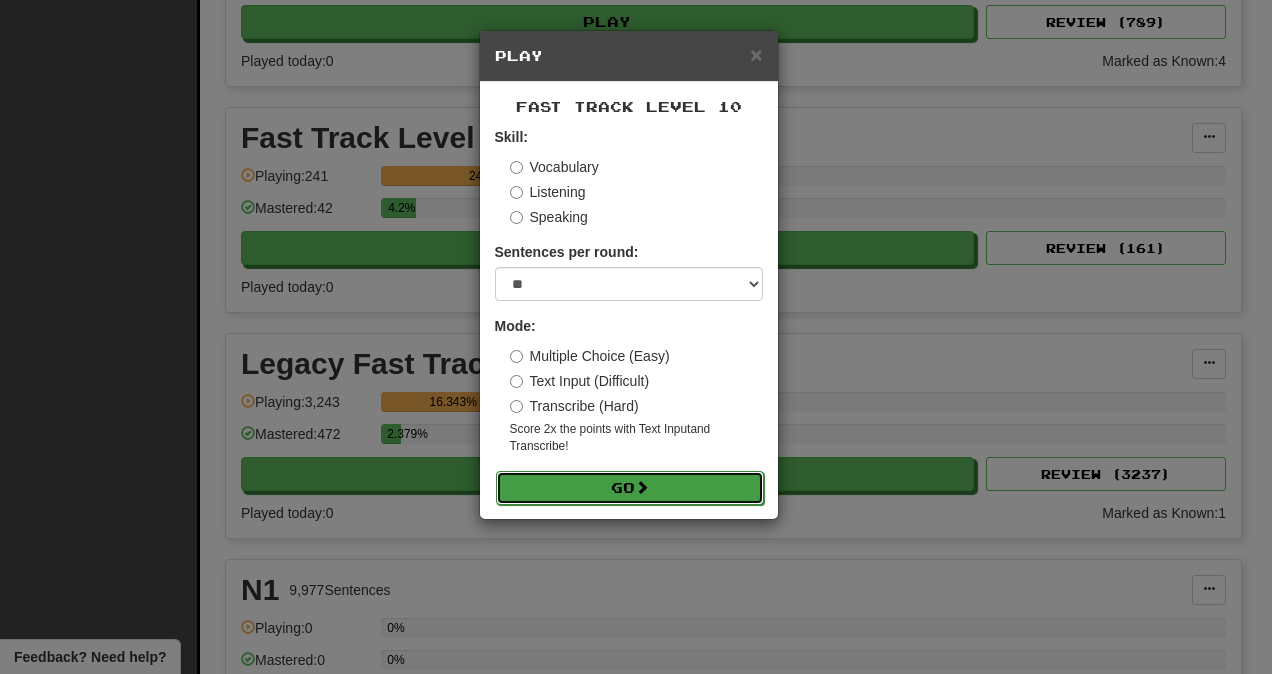 click on "Go" at bounding box center (630, 488) 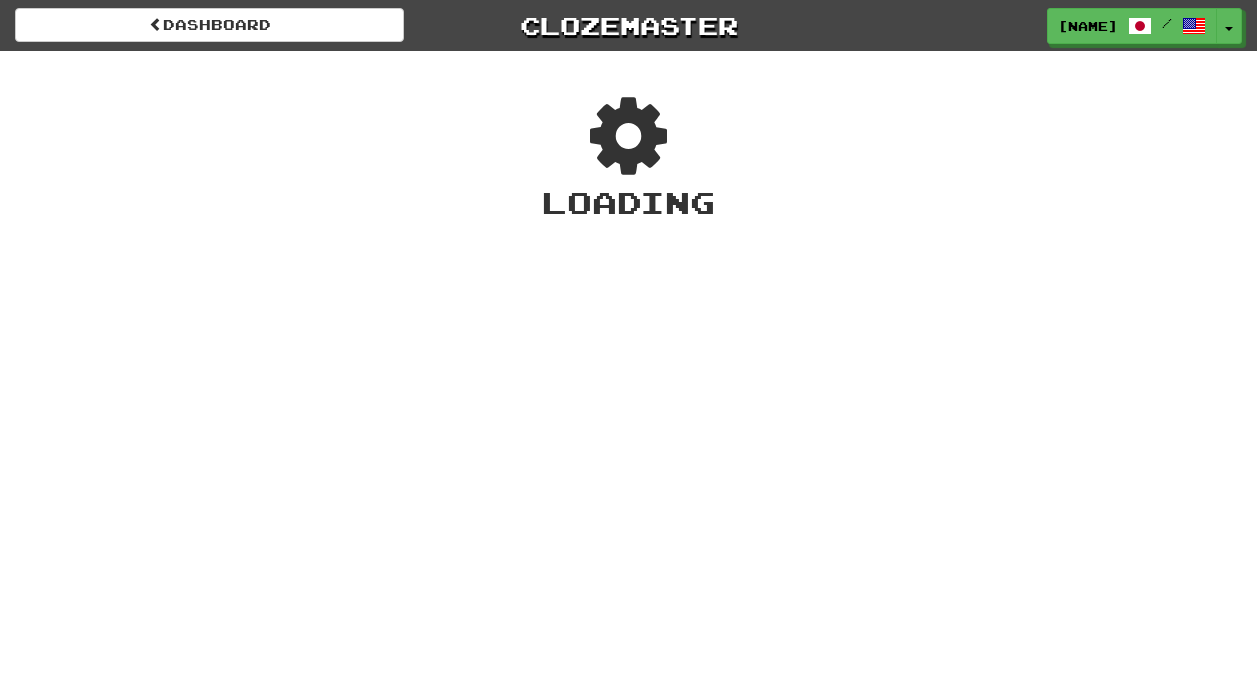 scroll, scrollTop: 0, scrollLeft: 0, axis: both 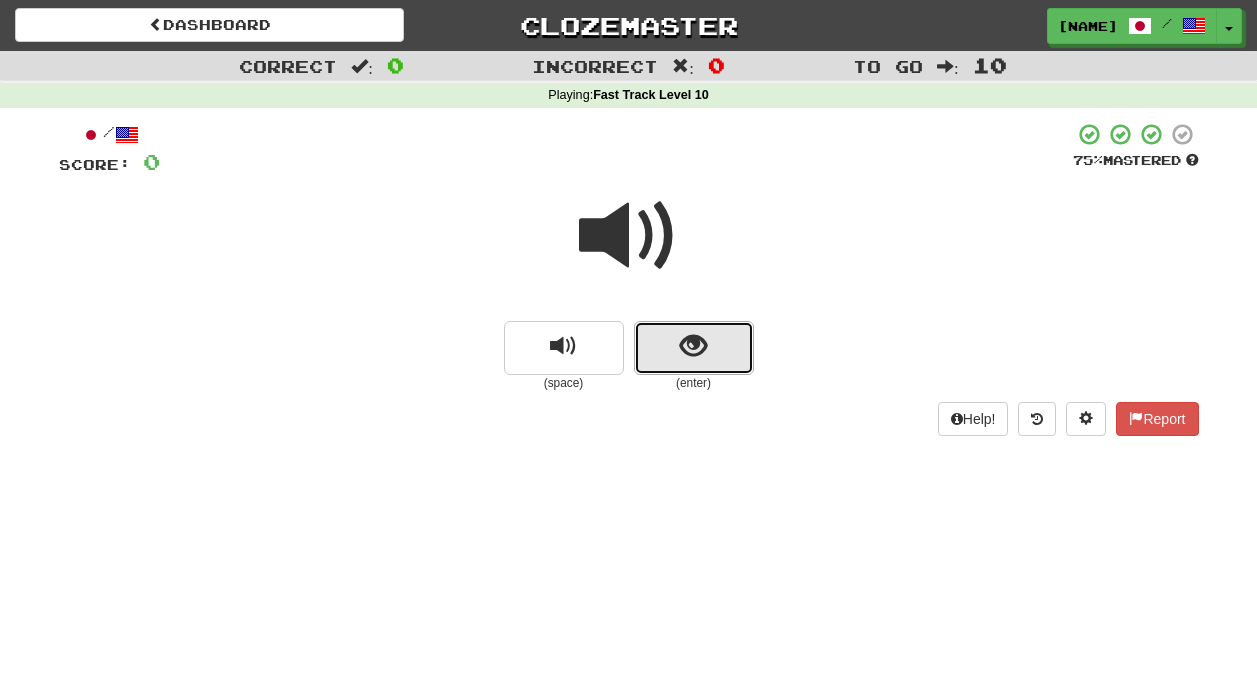 click at bounding box center [693, 346] 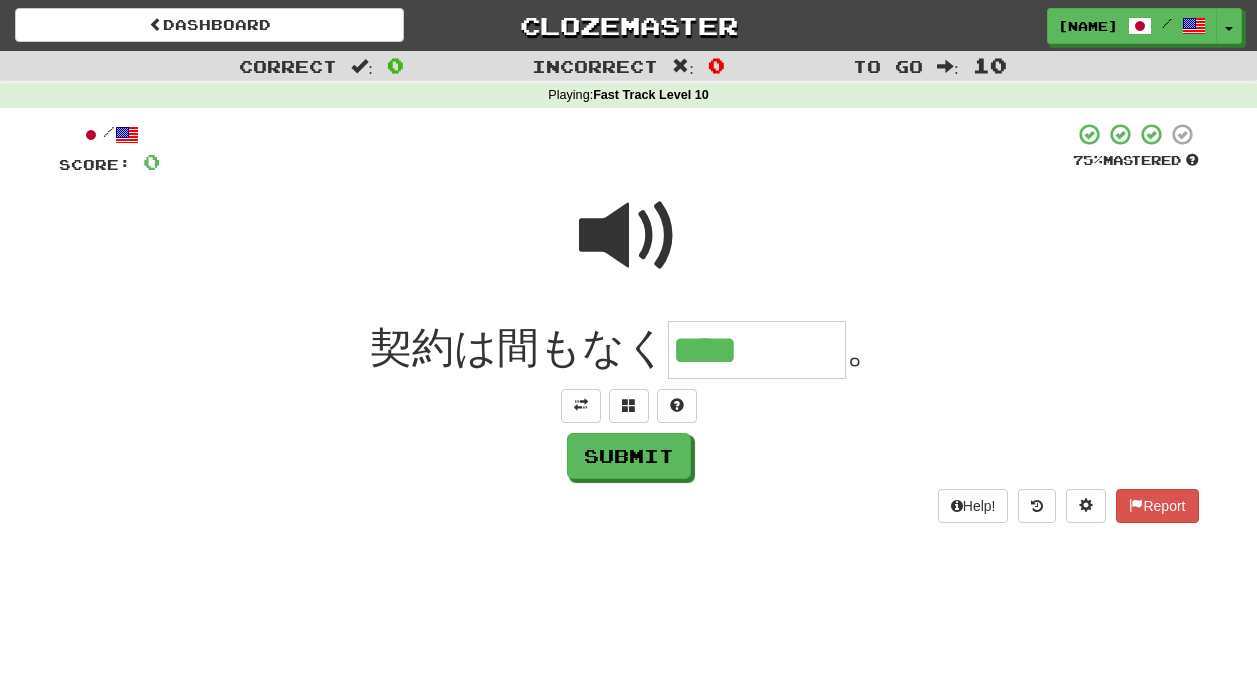 type on "****" 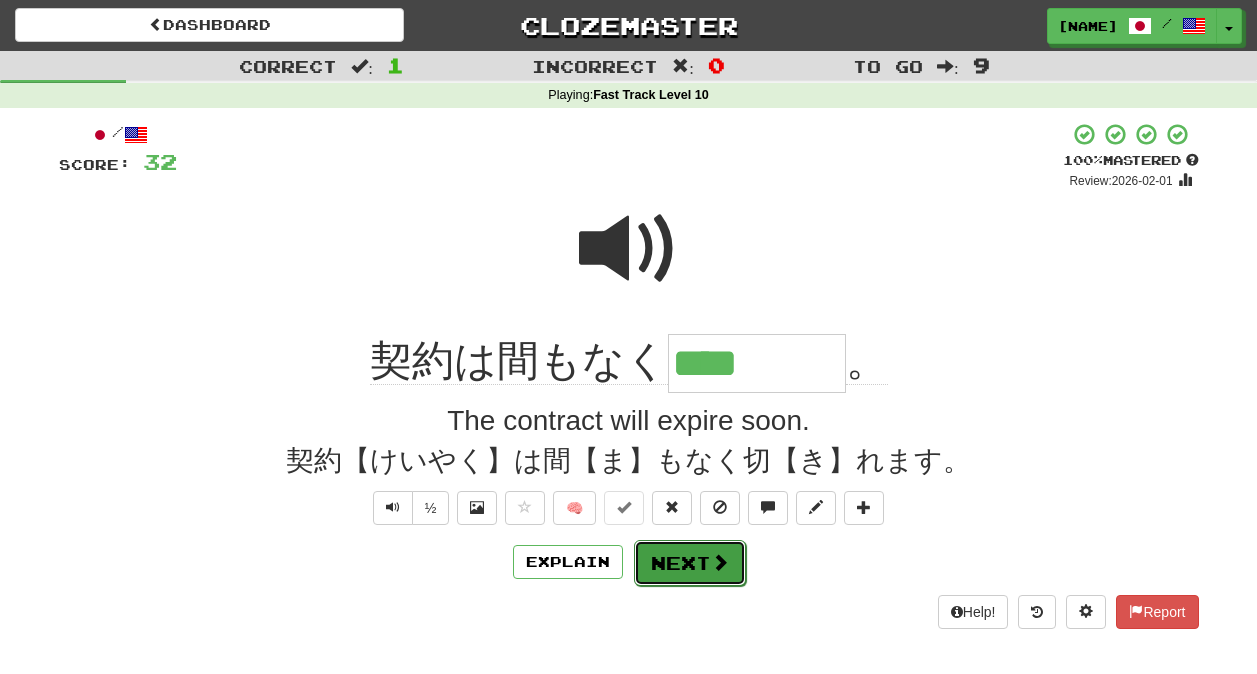 click on "Next" at bounding box center [690, 563] 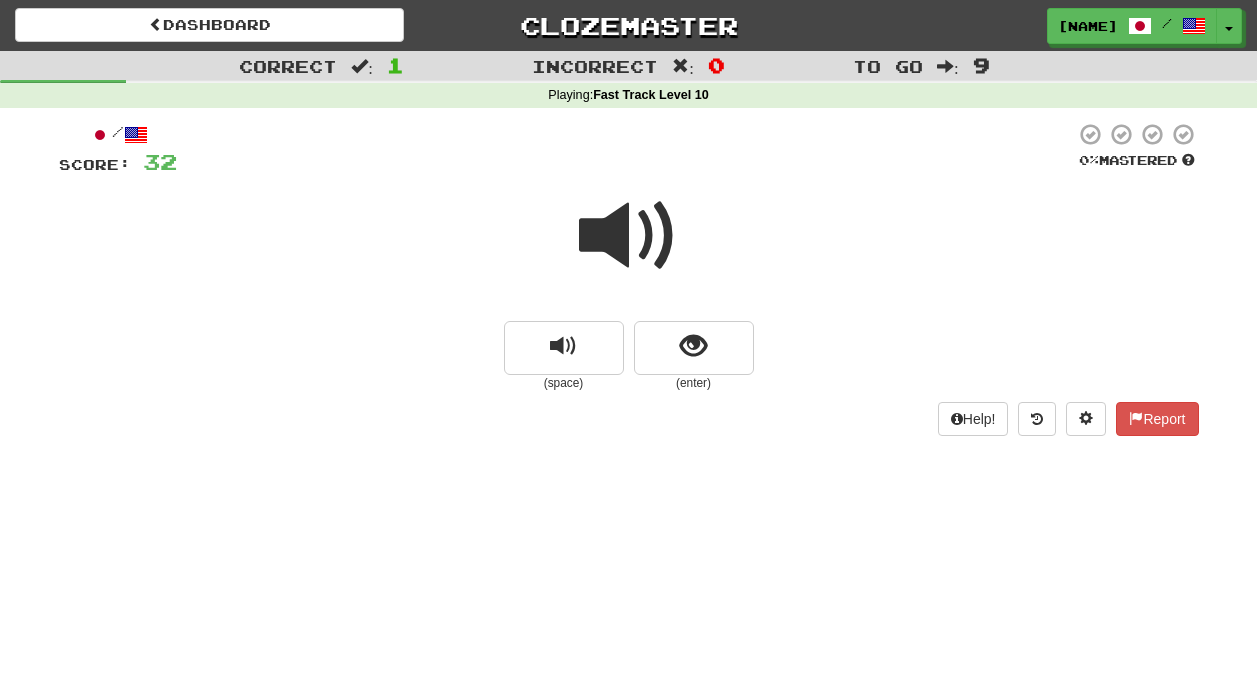 click at bounding box center (629, 236) 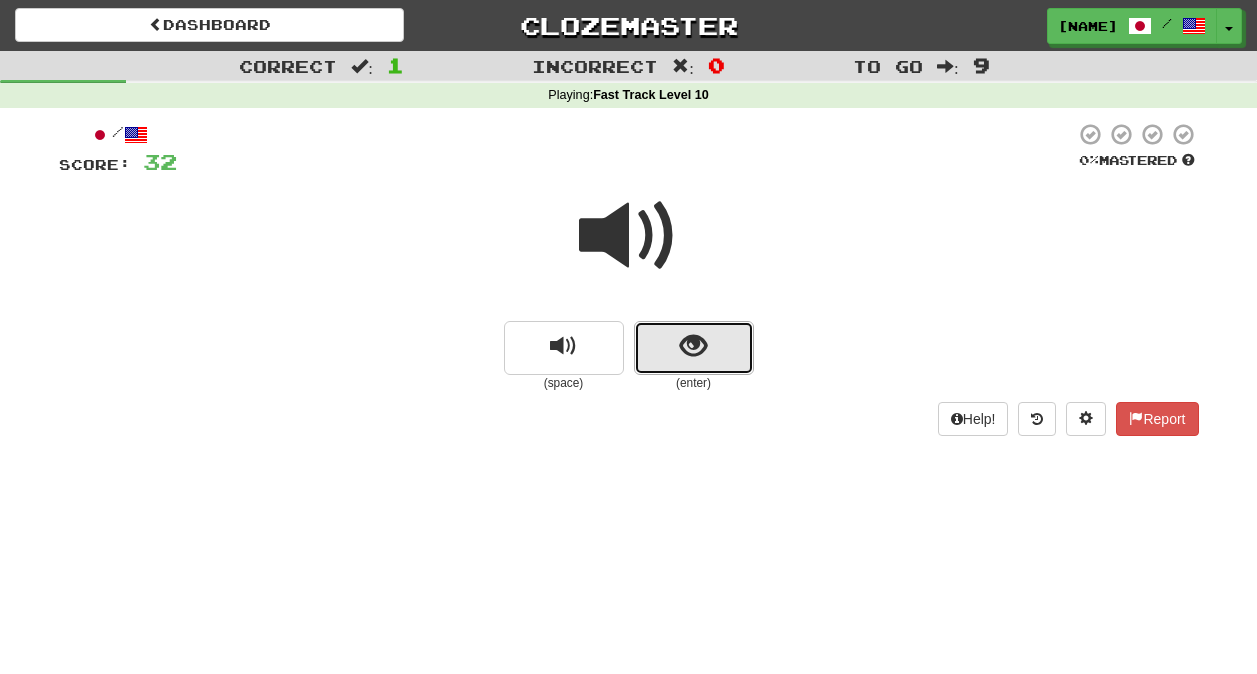 click at bounding box center (694, 348) 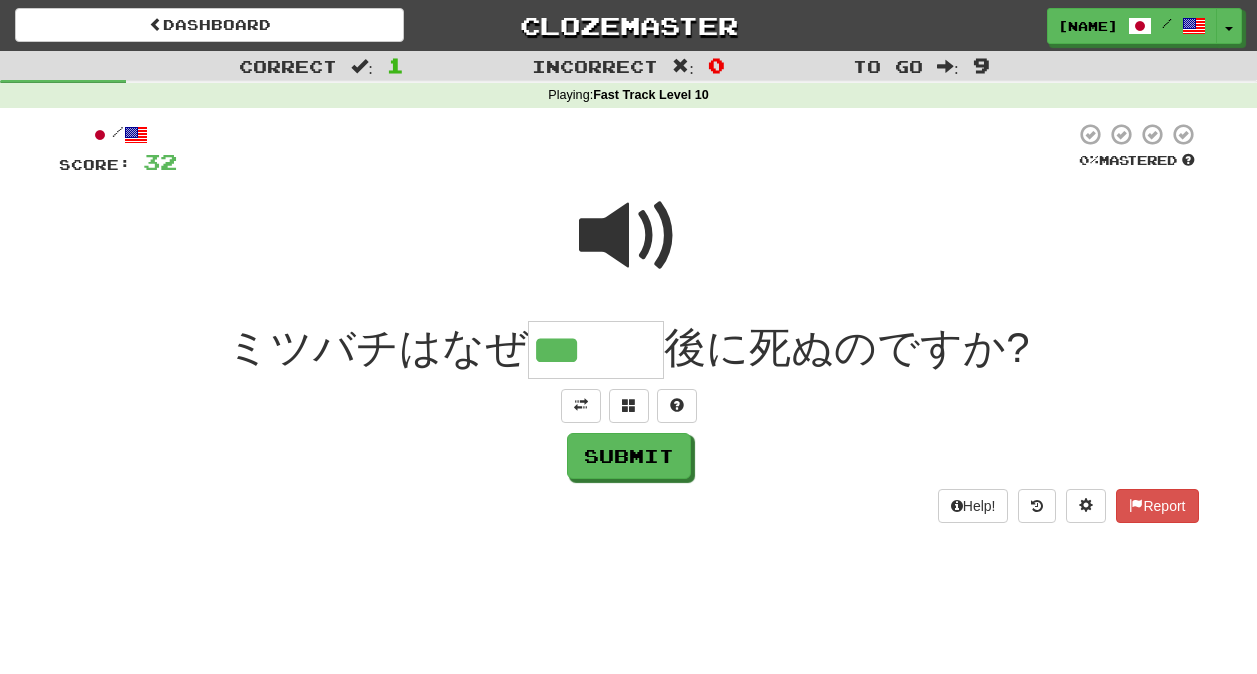 type on "***" 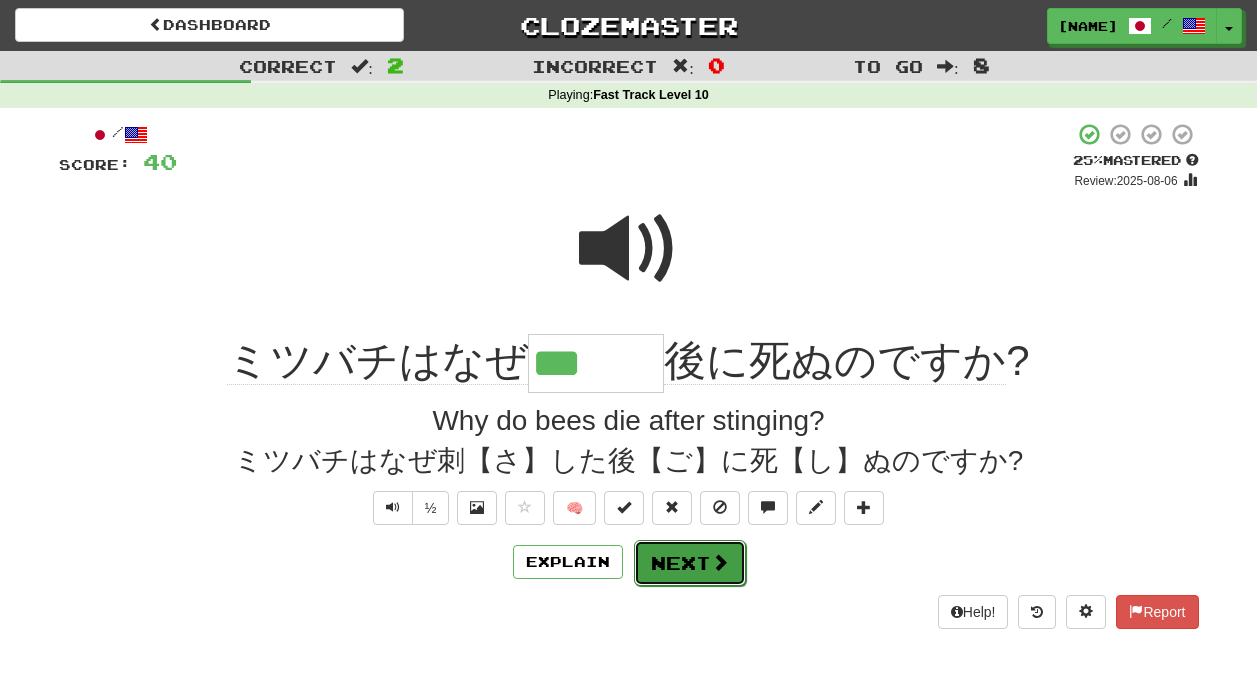 click on "Next" at bounding box center (690, 563) 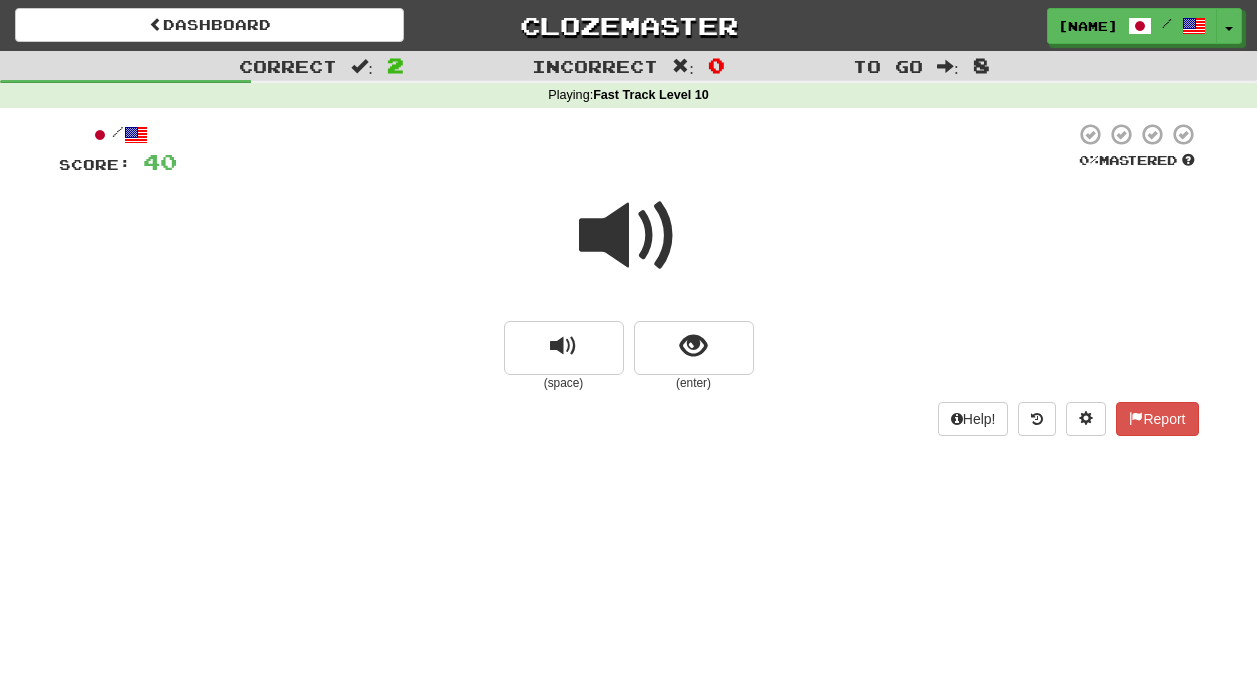 click at bounding box center (629, 236) 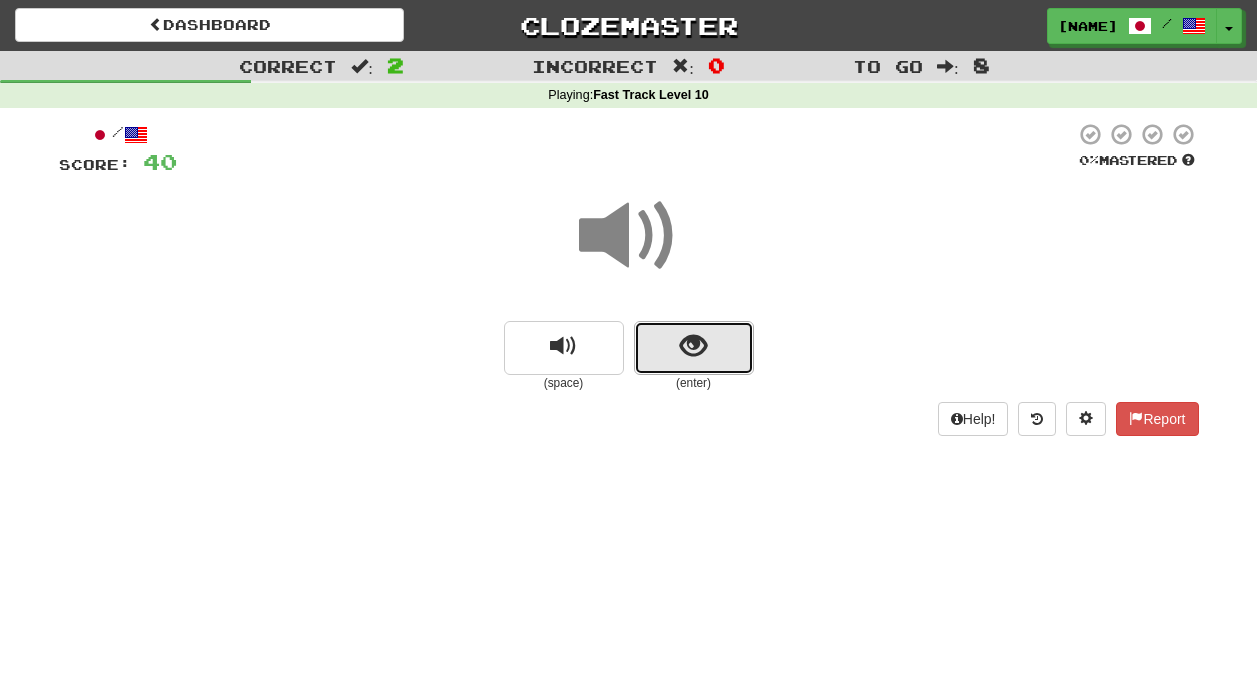 click at bounding box center [694, 348] 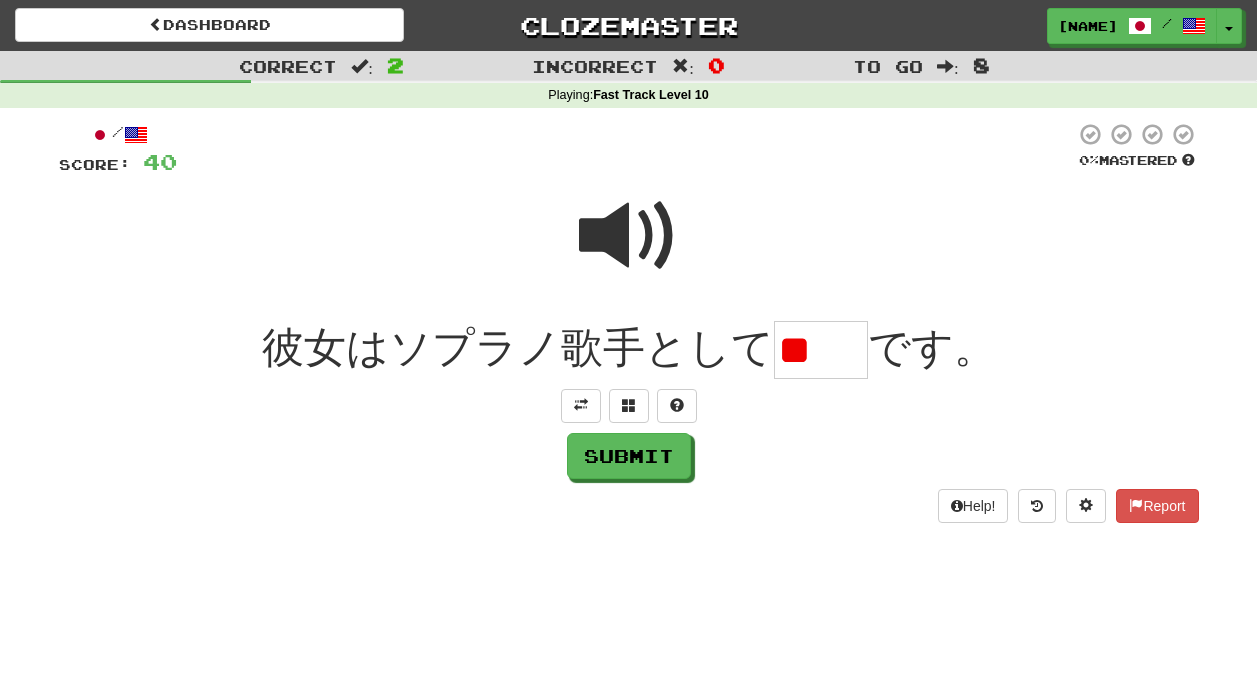 scroll, scrollTop: 0, scrollLeft: 0, axis: both 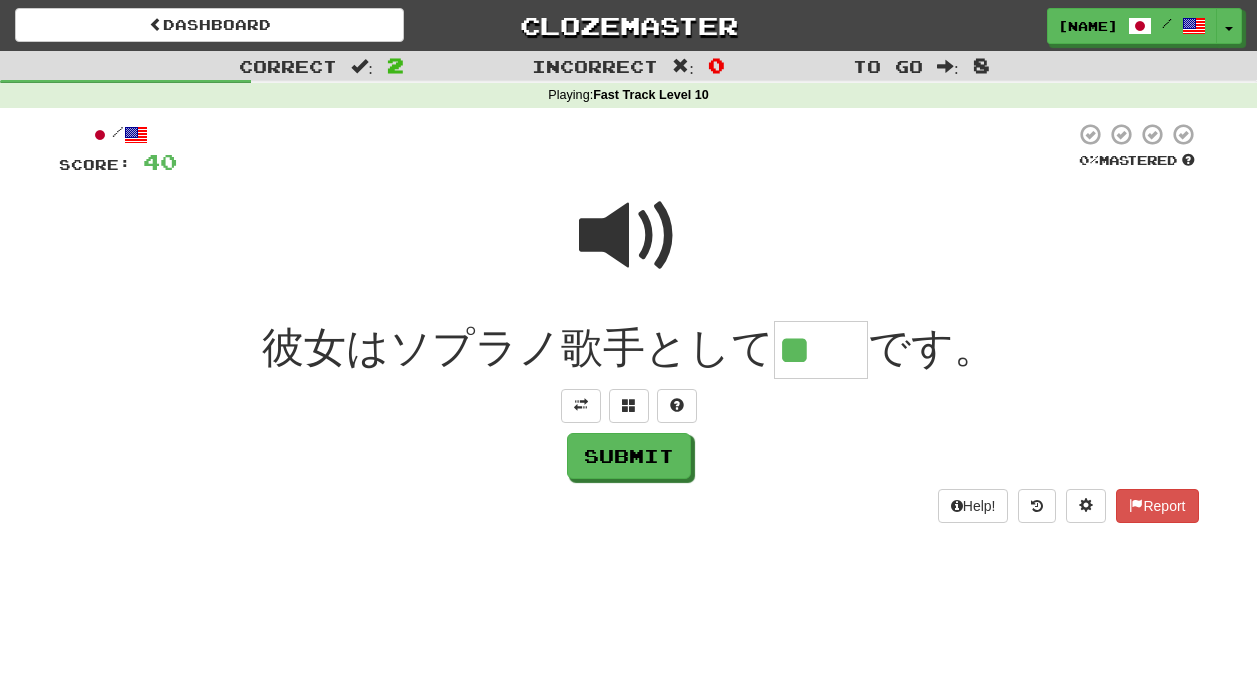 type on "**" 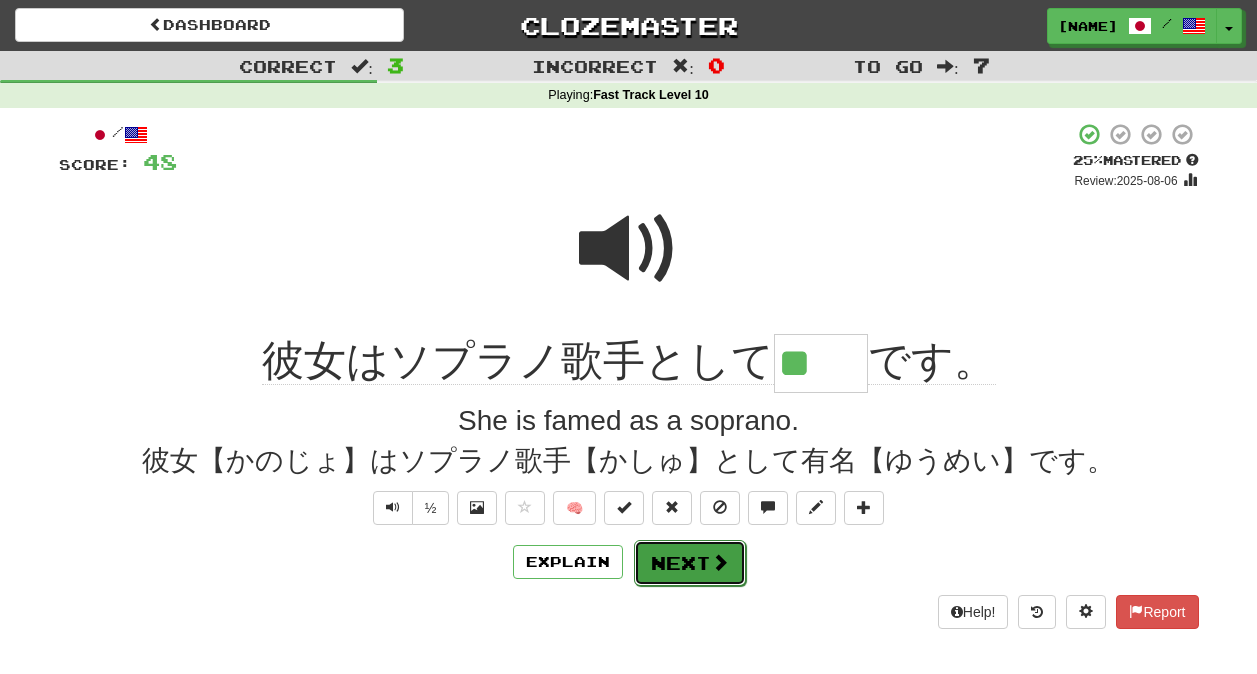 click on "Next" at bounding box center (690, 563) 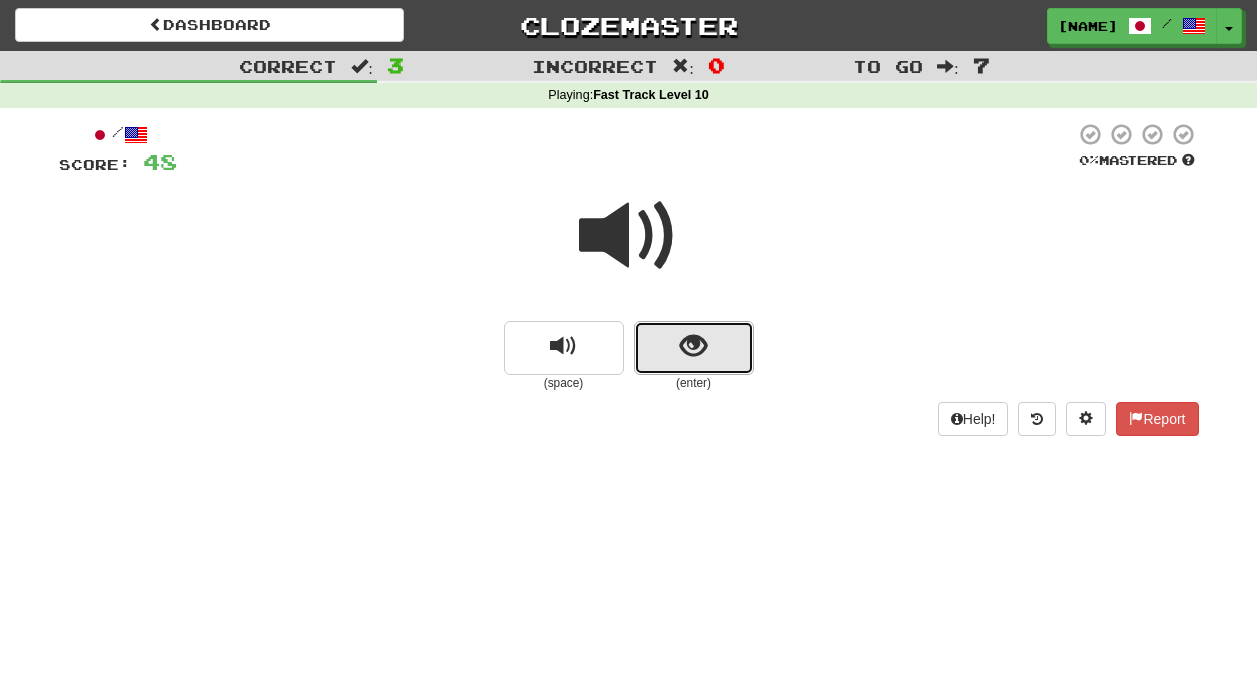 click at bounding box center [693, 346] 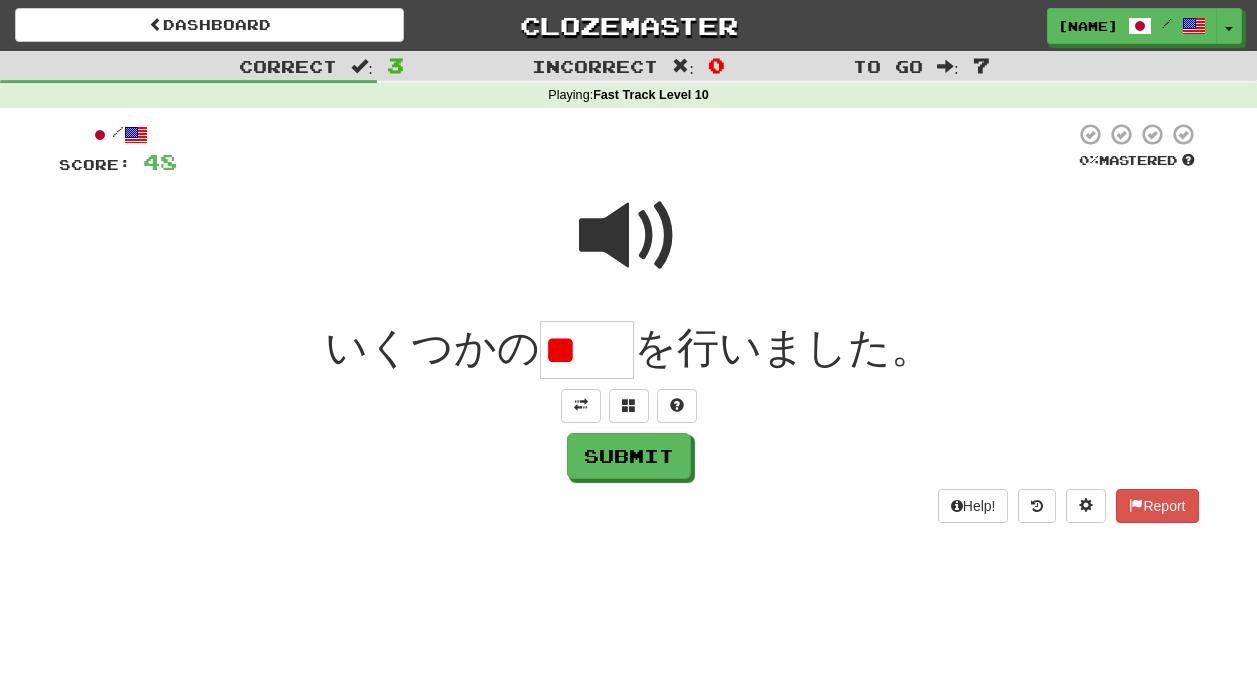 scroll, scrollTop: 0, scrollLeft: 0, axis: both 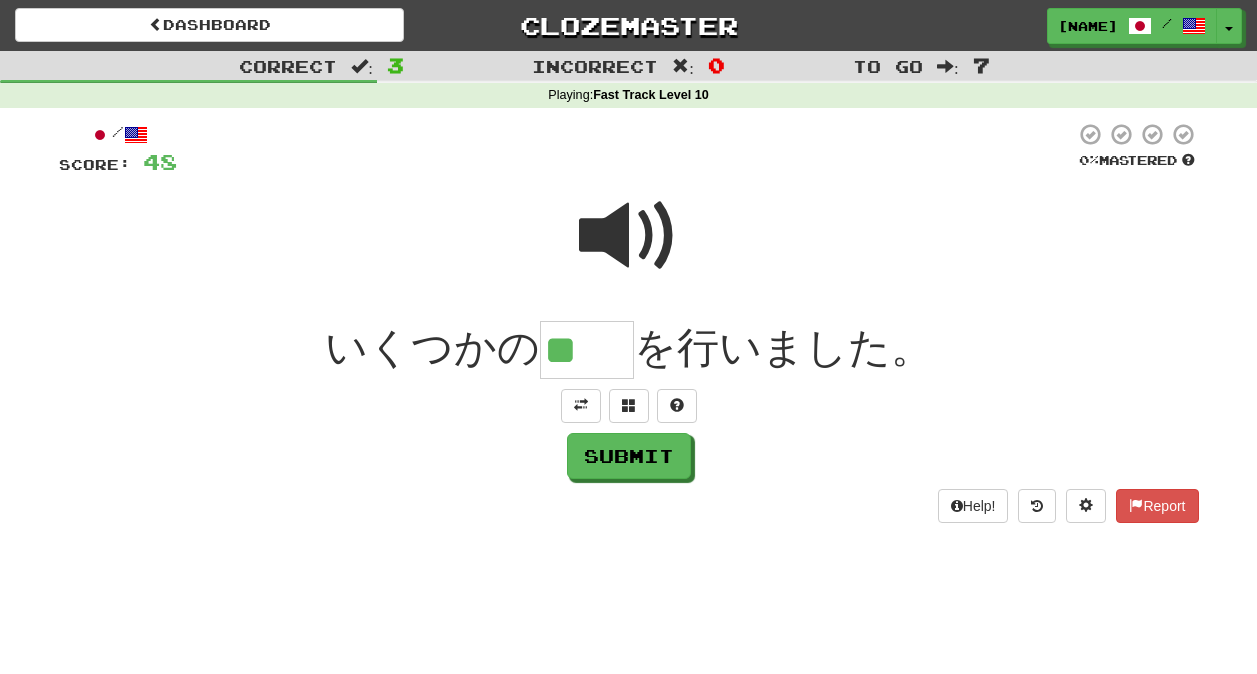type on "**" 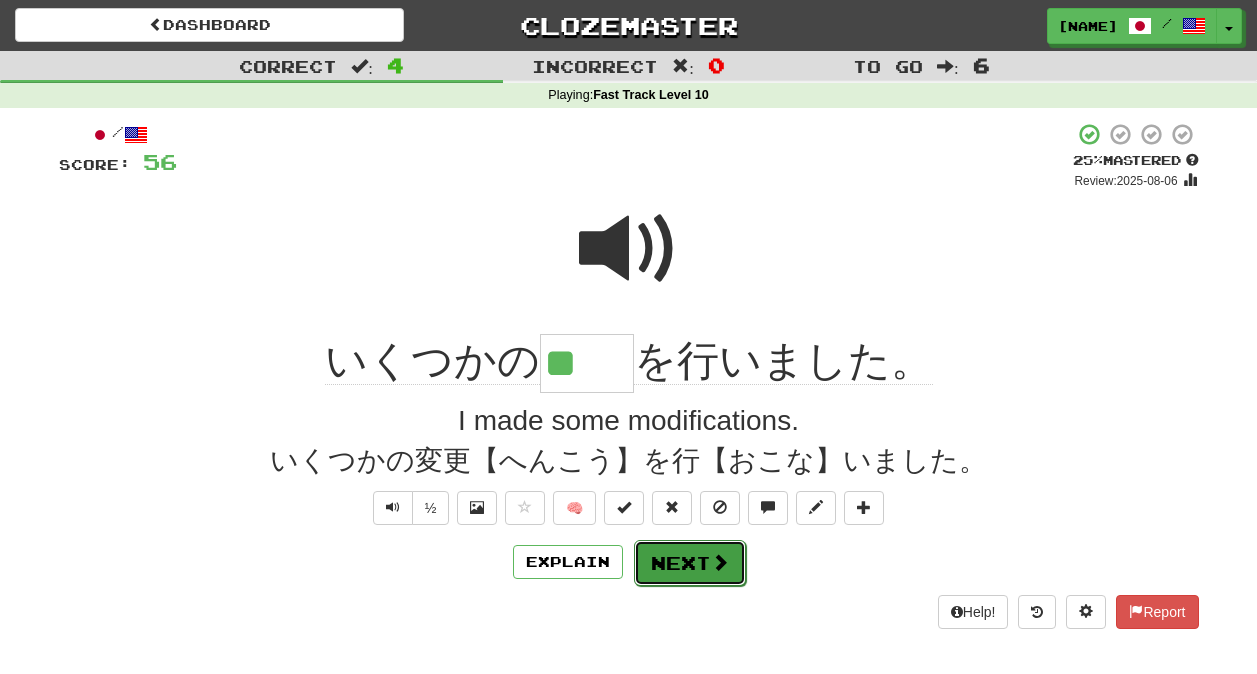 click at bounding box center (720, 562) 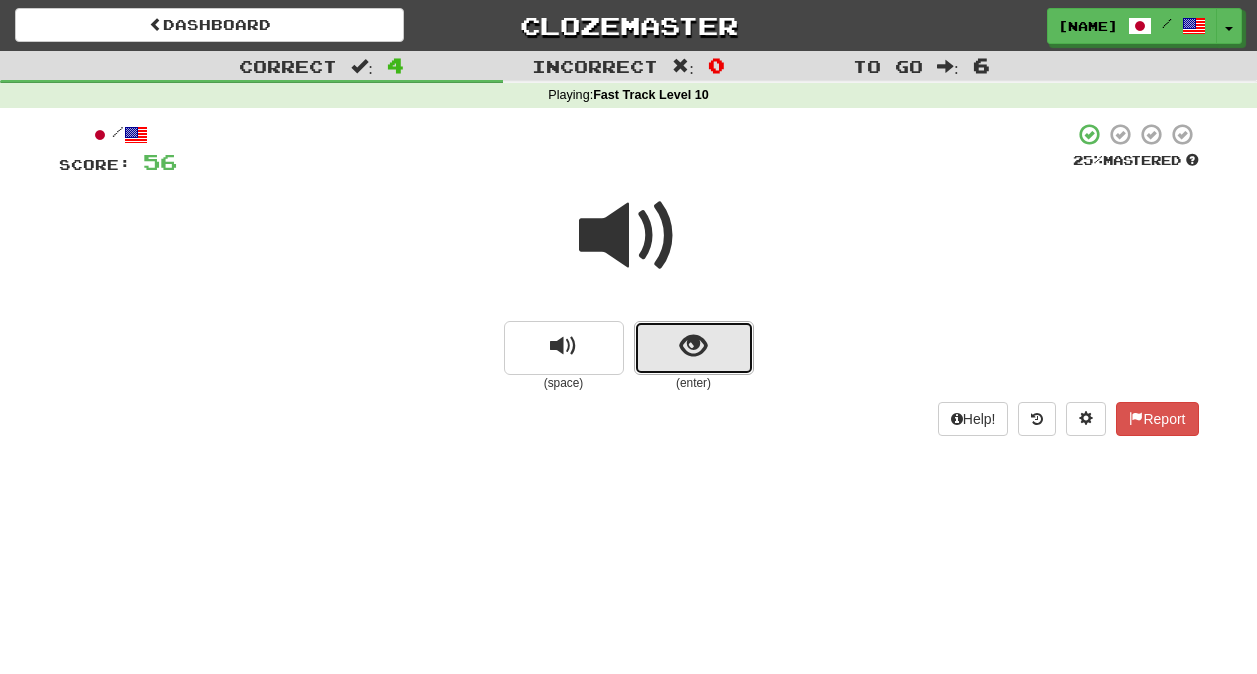 click at bounding box center [693, 346] 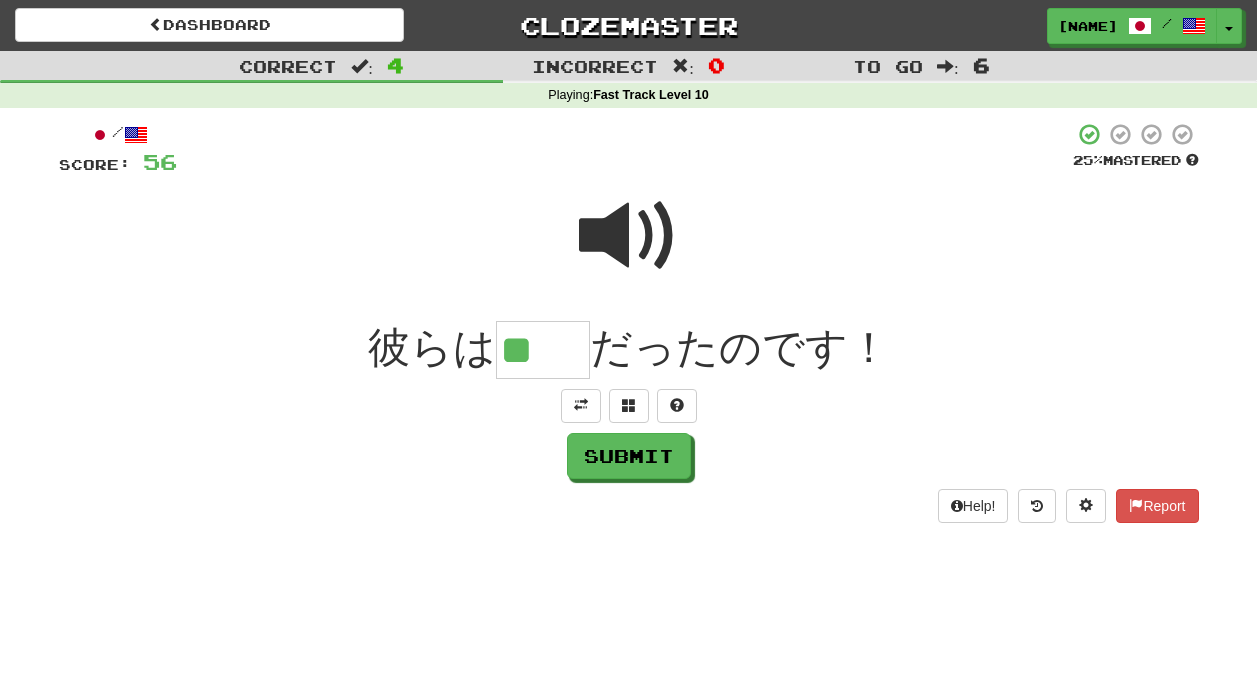 scroll, scrollTop: 0, scrollLeft: 0, axis: both 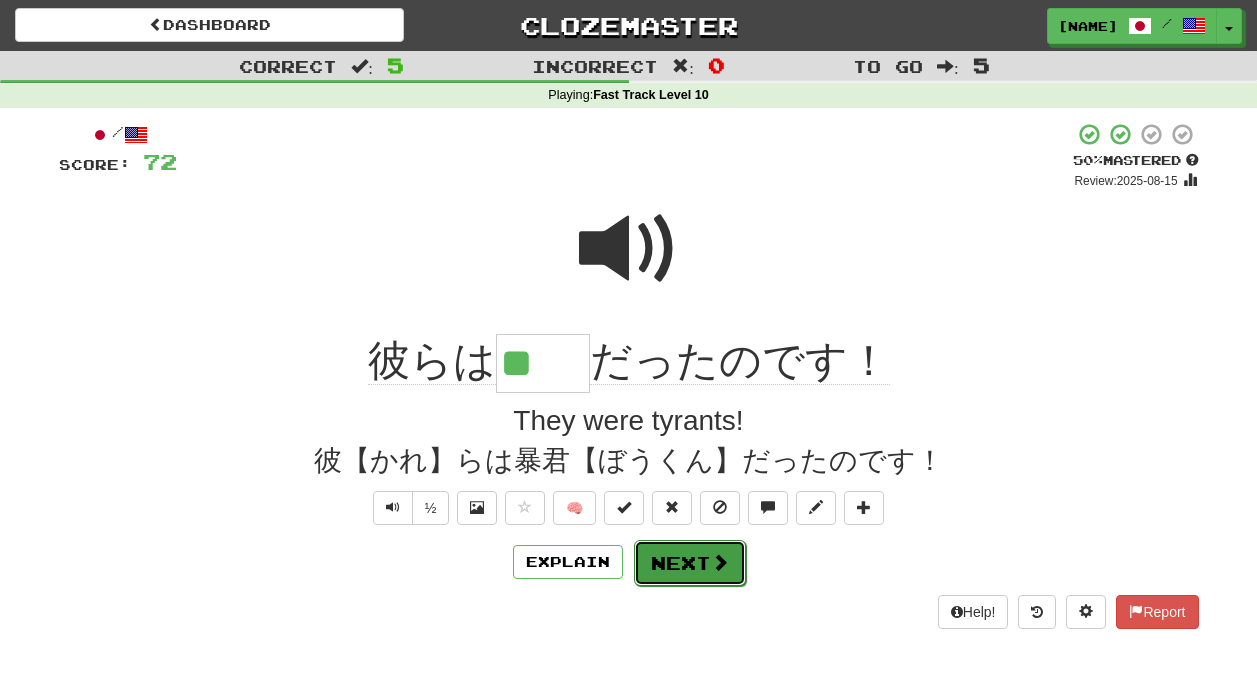 click on "Next" at bounding box center (690, 563) 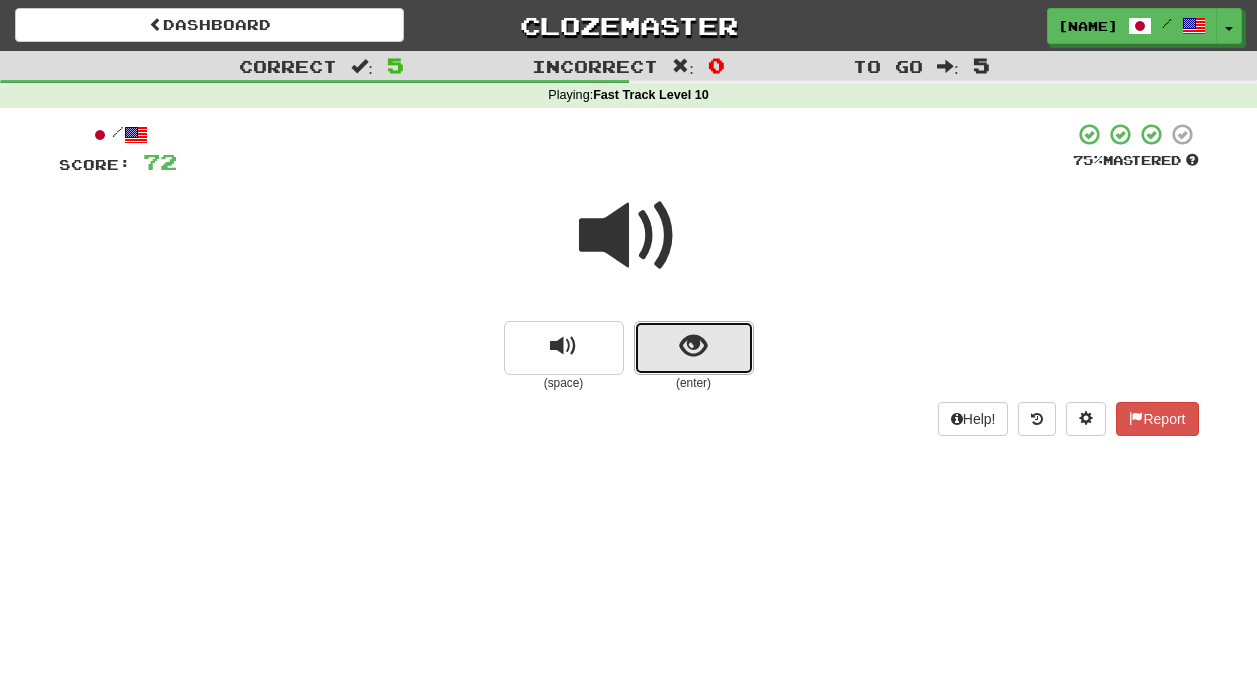 click at bounding box center [694, 348] 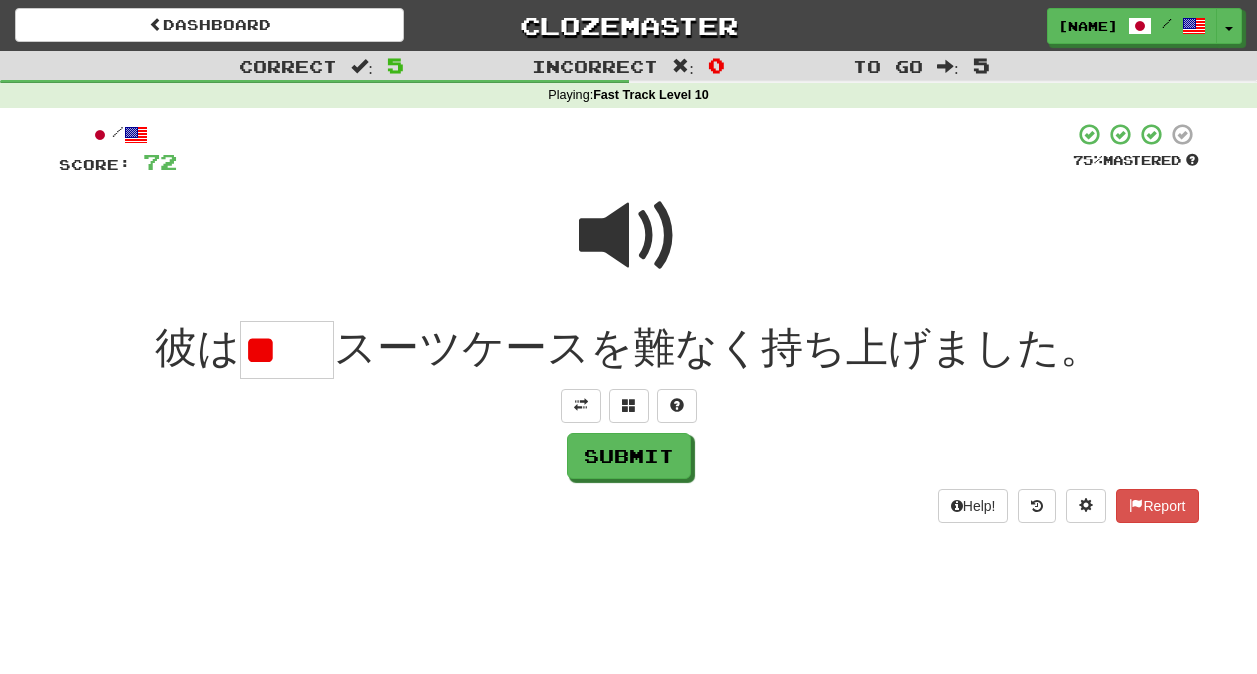 type on "*" 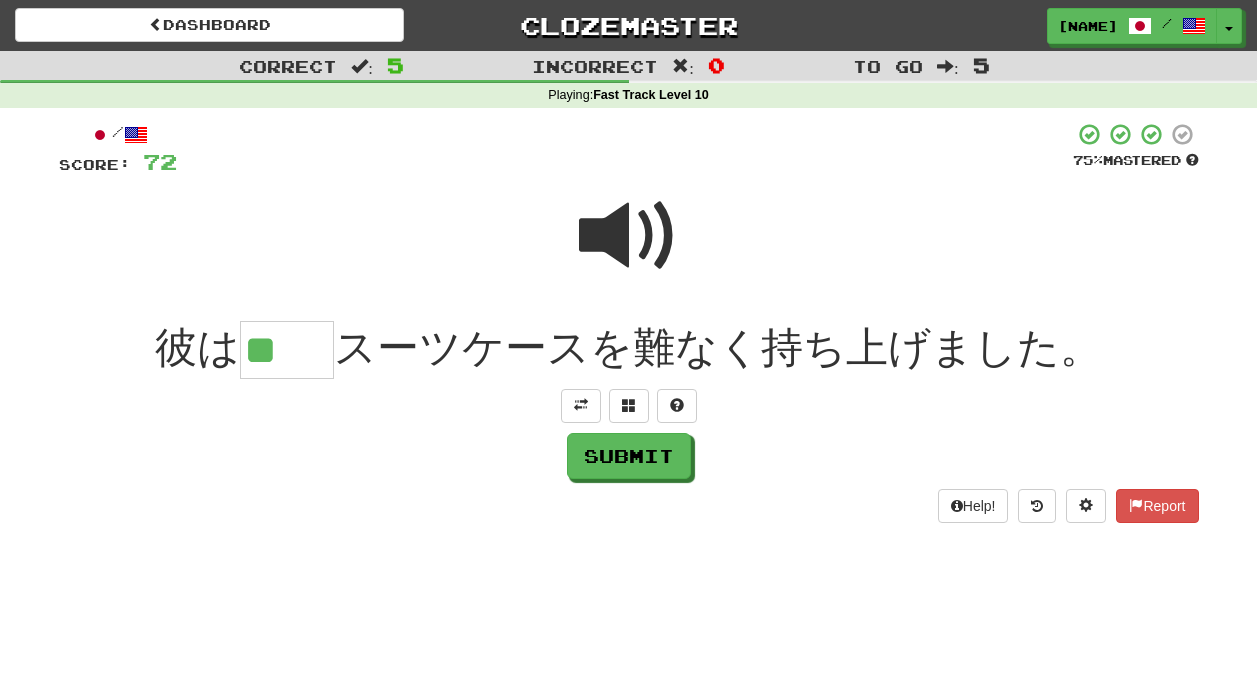 type on "**" 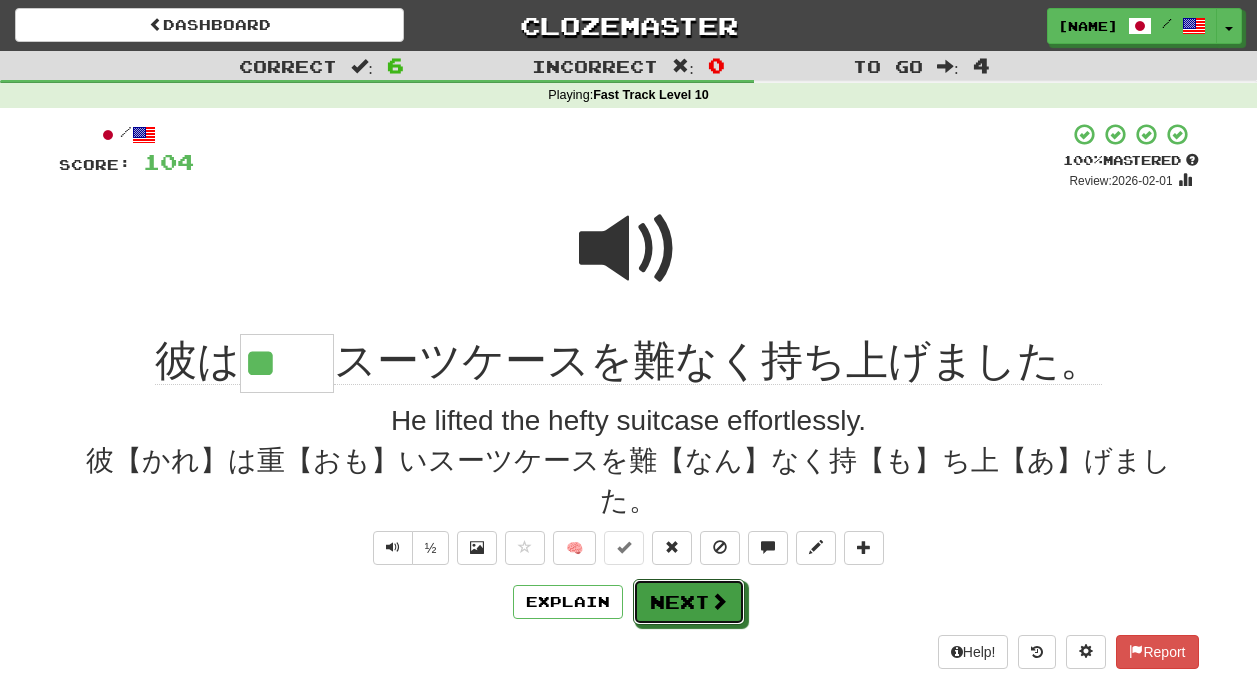 click on "Next" at bounding box center (689, 602) 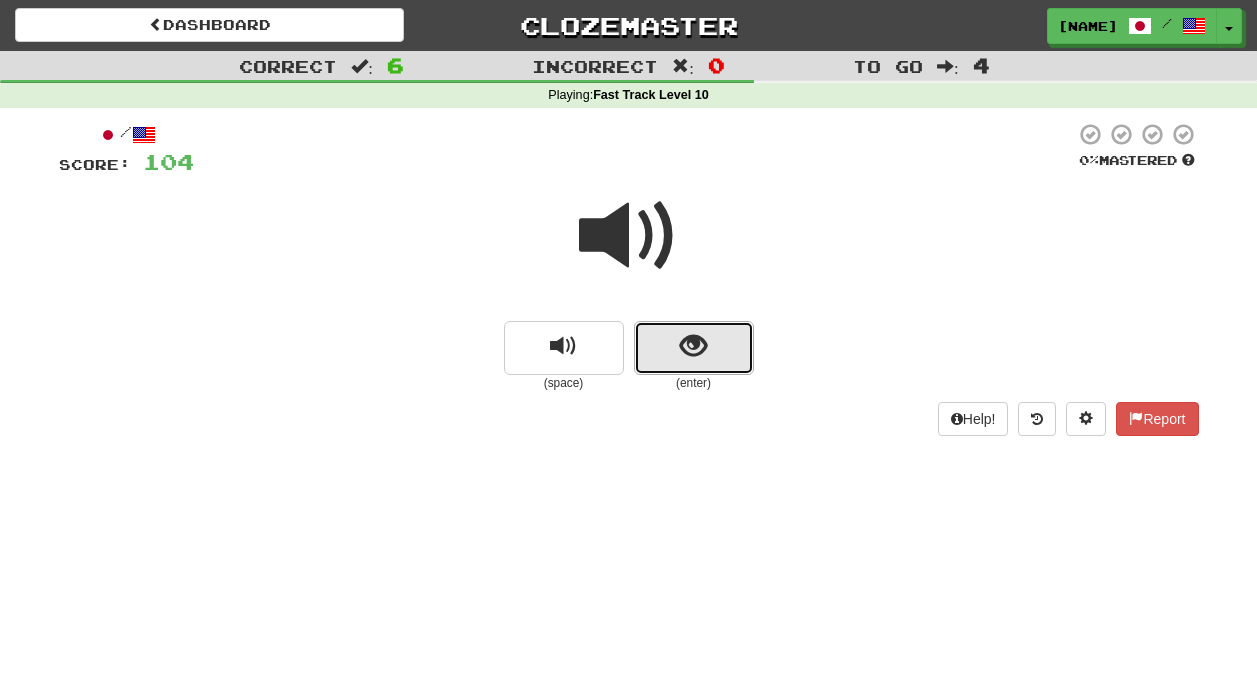 click at bounding box center [693, 346] 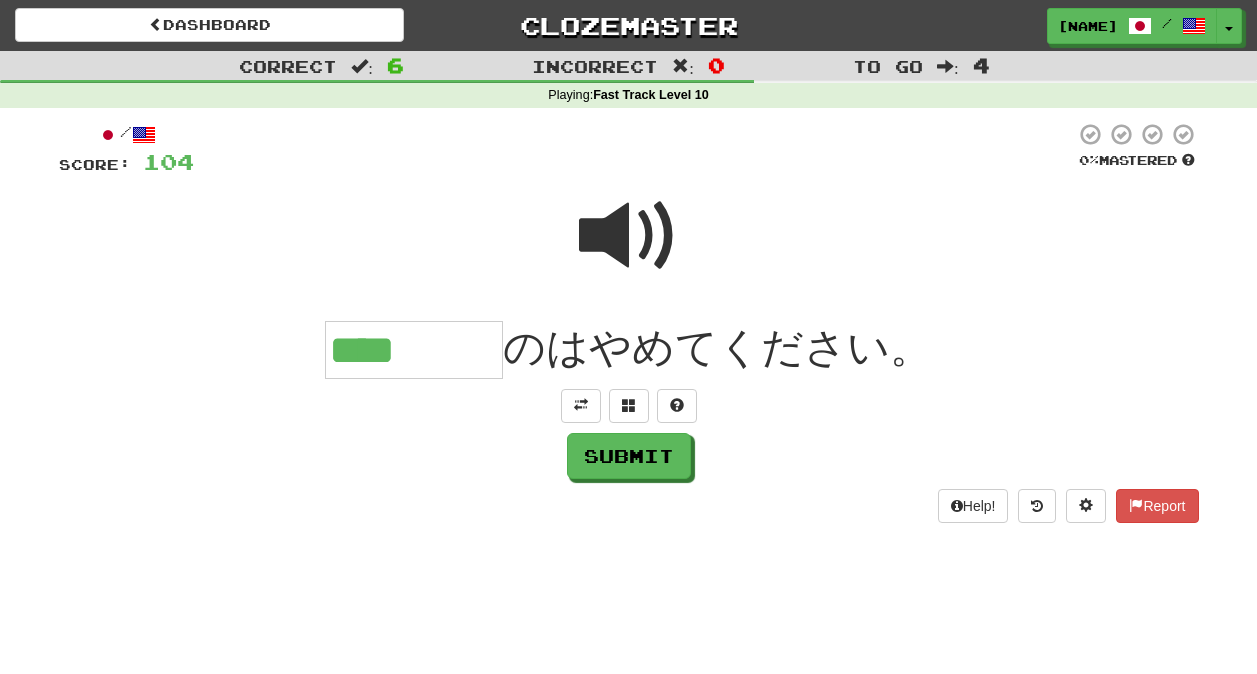 type on "****" 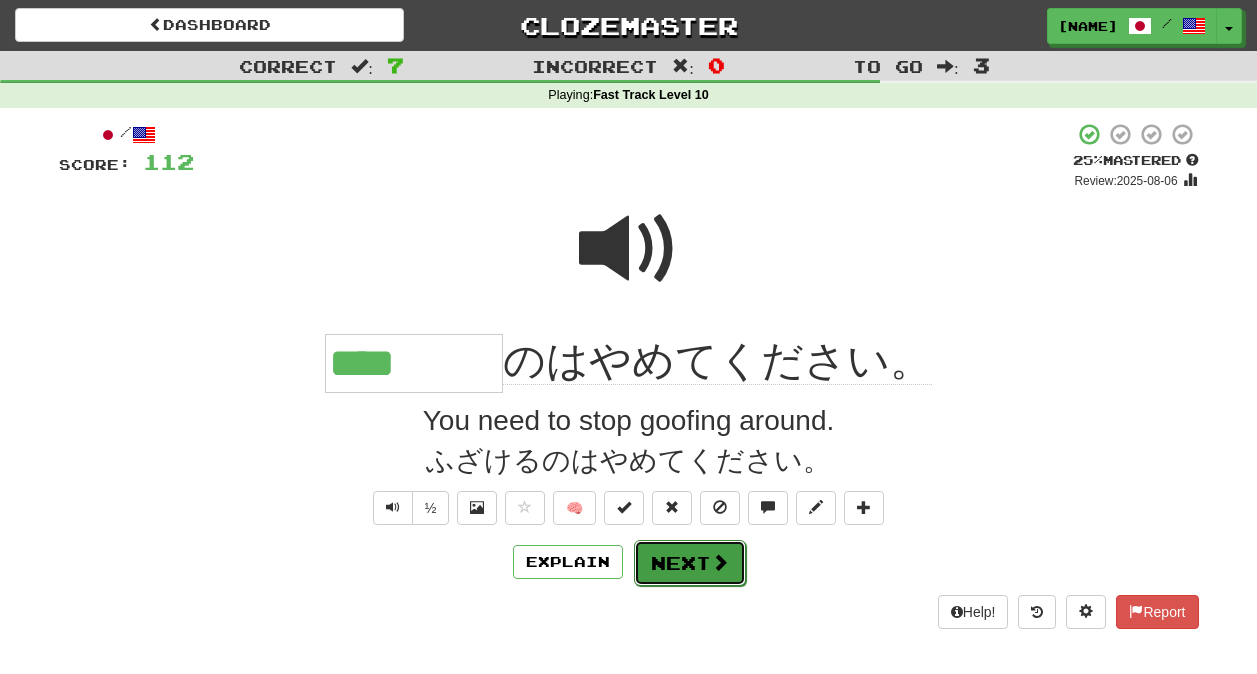 click on "Next" at bounding box center (690, 563) 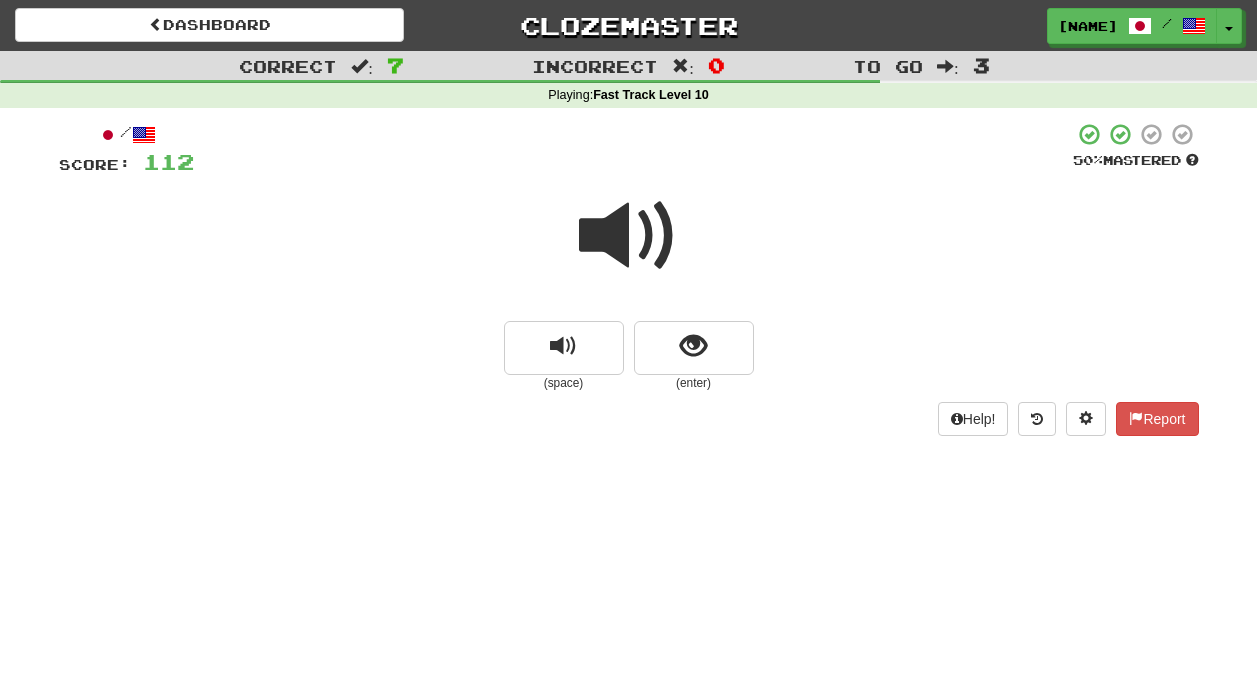 click at bounding box center (629, 236) 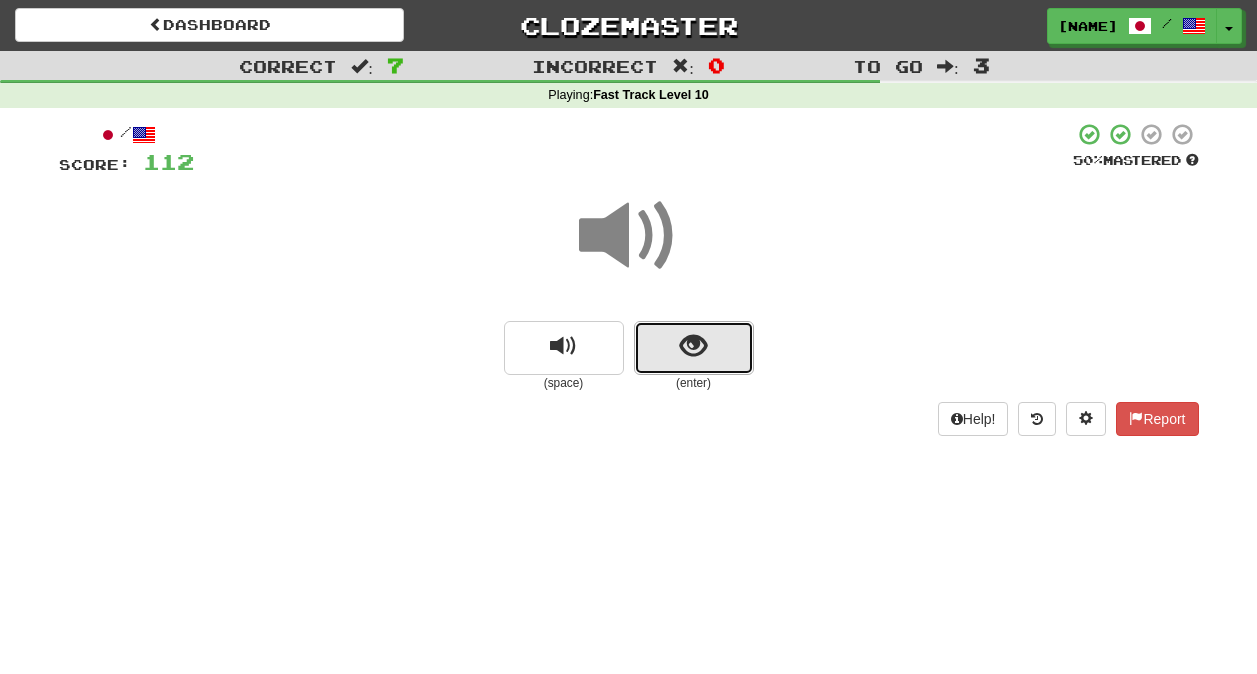 click at bounding box center (693, 346) 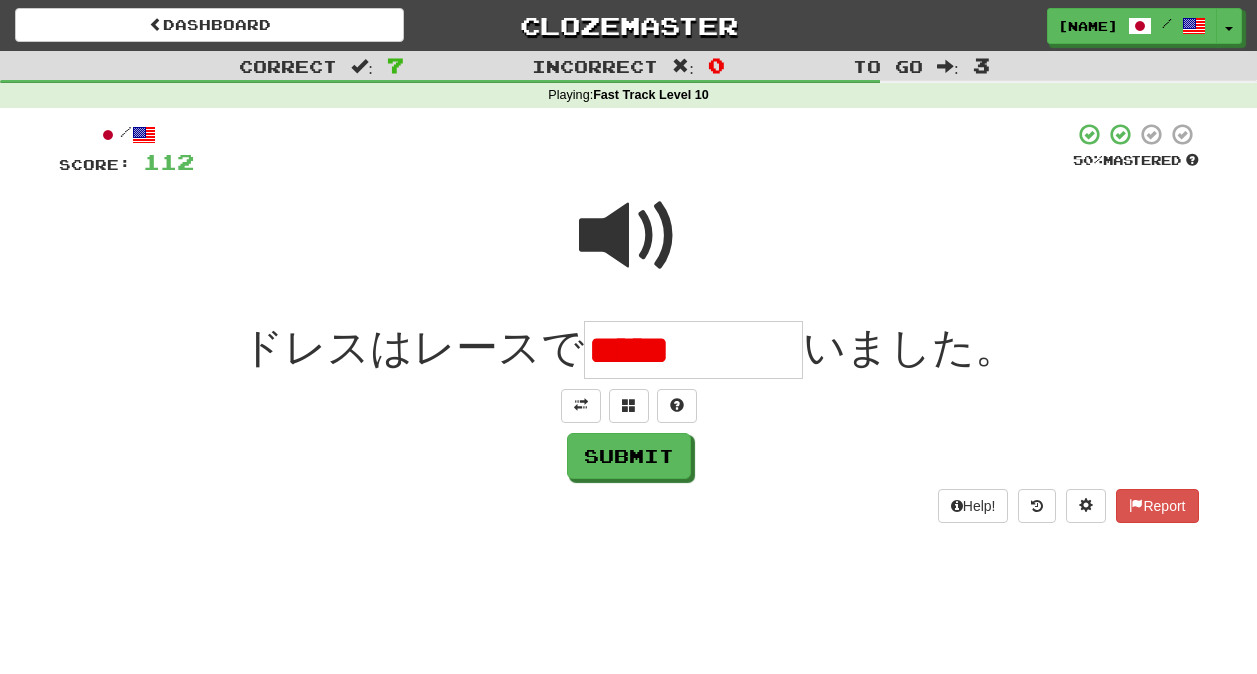 scroll, scrollTop: 0, scrollLeft: 0, axis: both 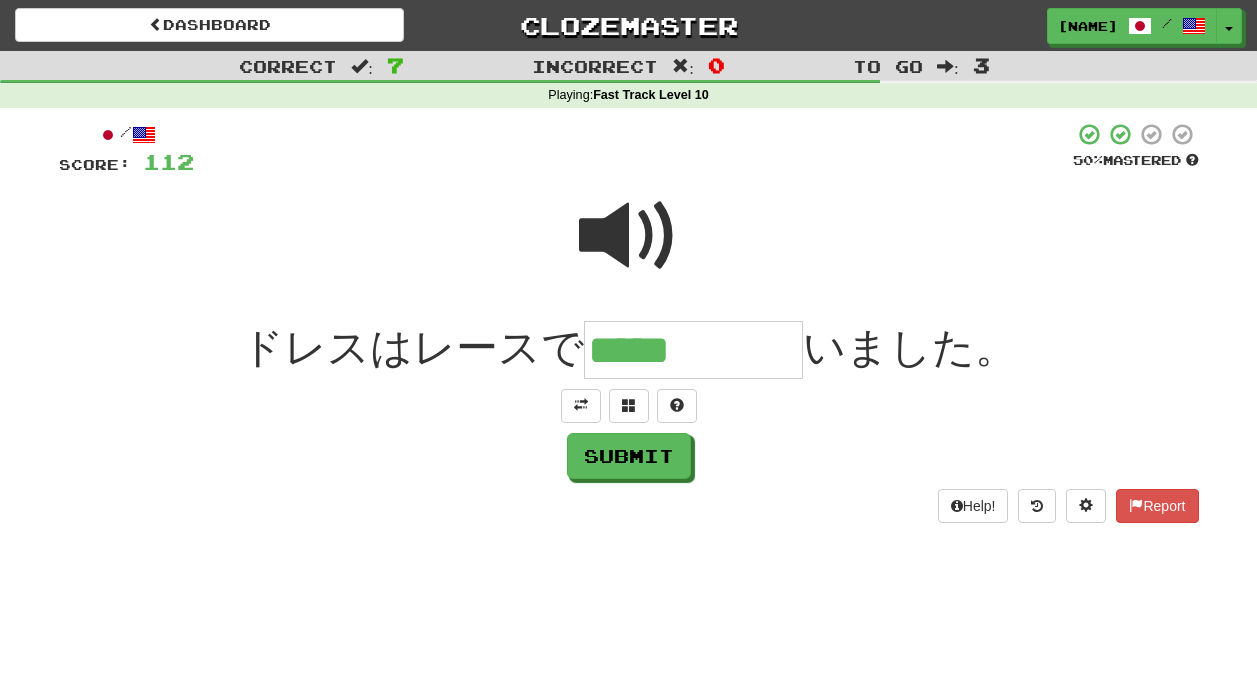 type on "*****" 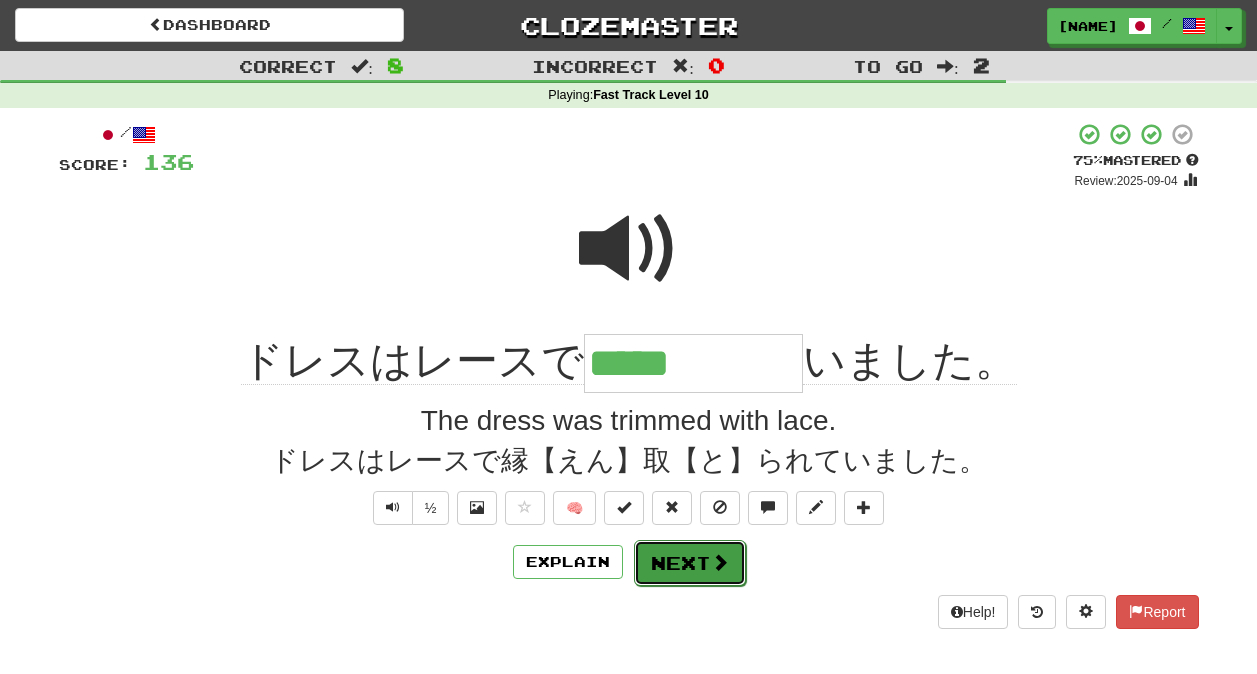 click on "Next" at bounding box center (690, 563) 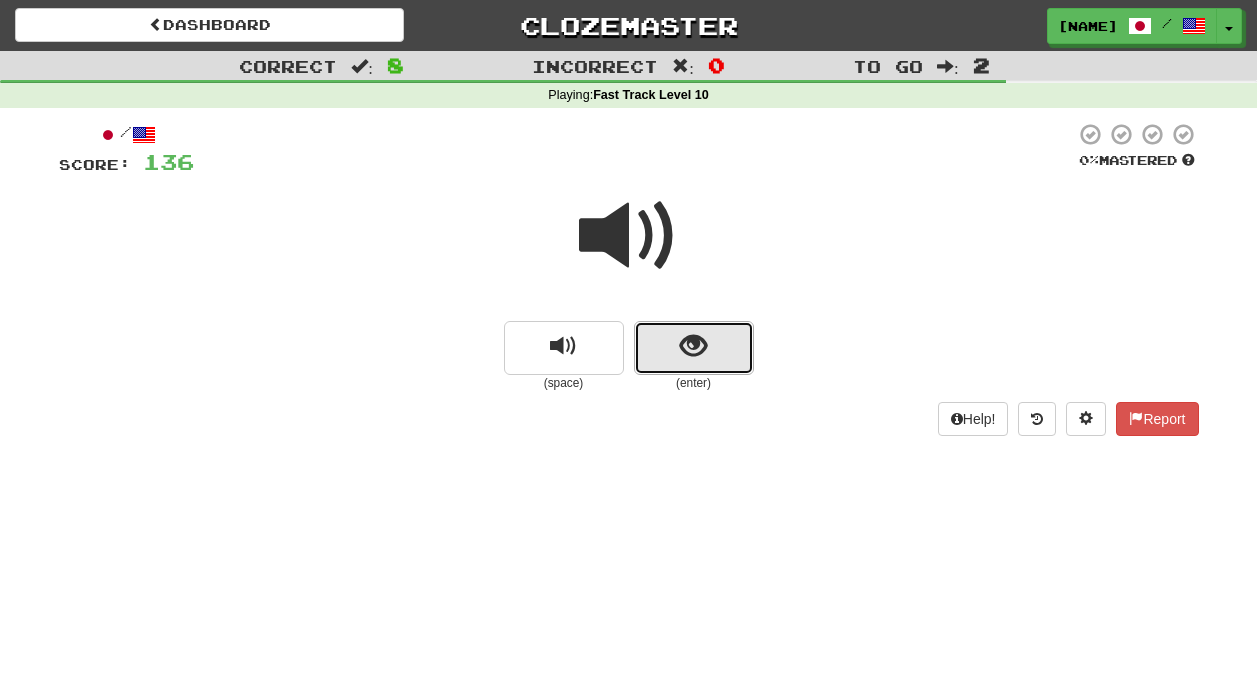 click at bounding box center [694, 348] 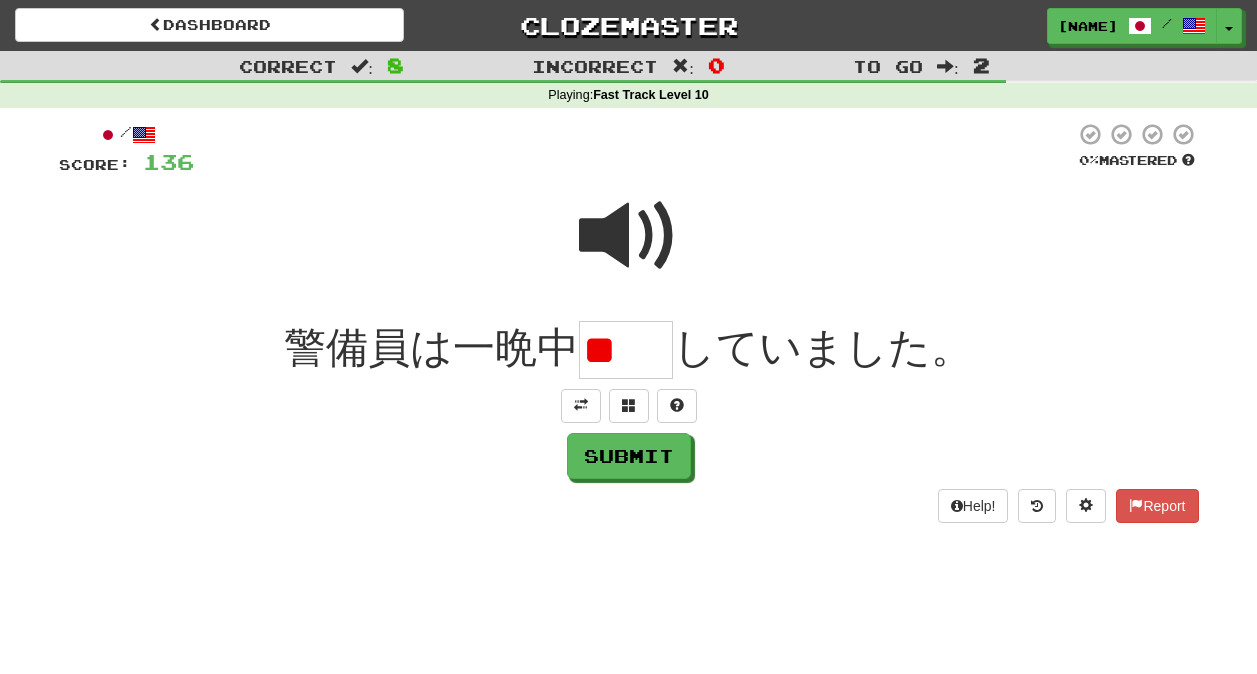scroll, scrollTop: 0, scrollLeft: 0, axis: both 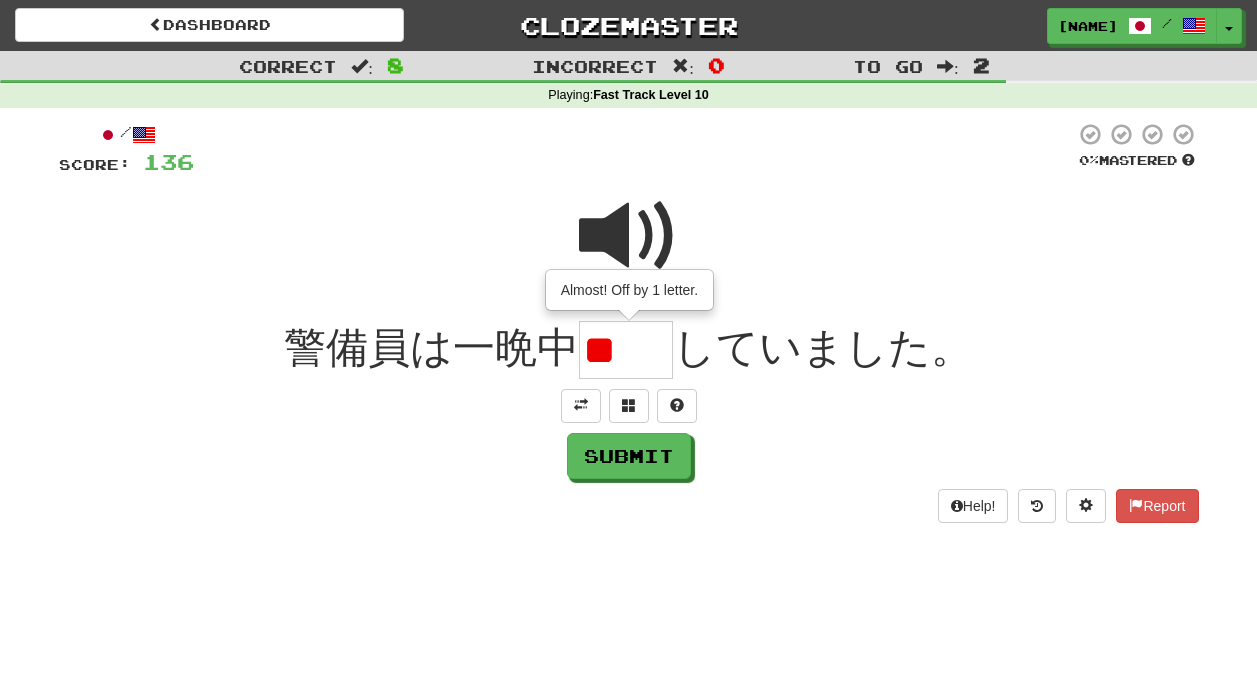 type on "*" 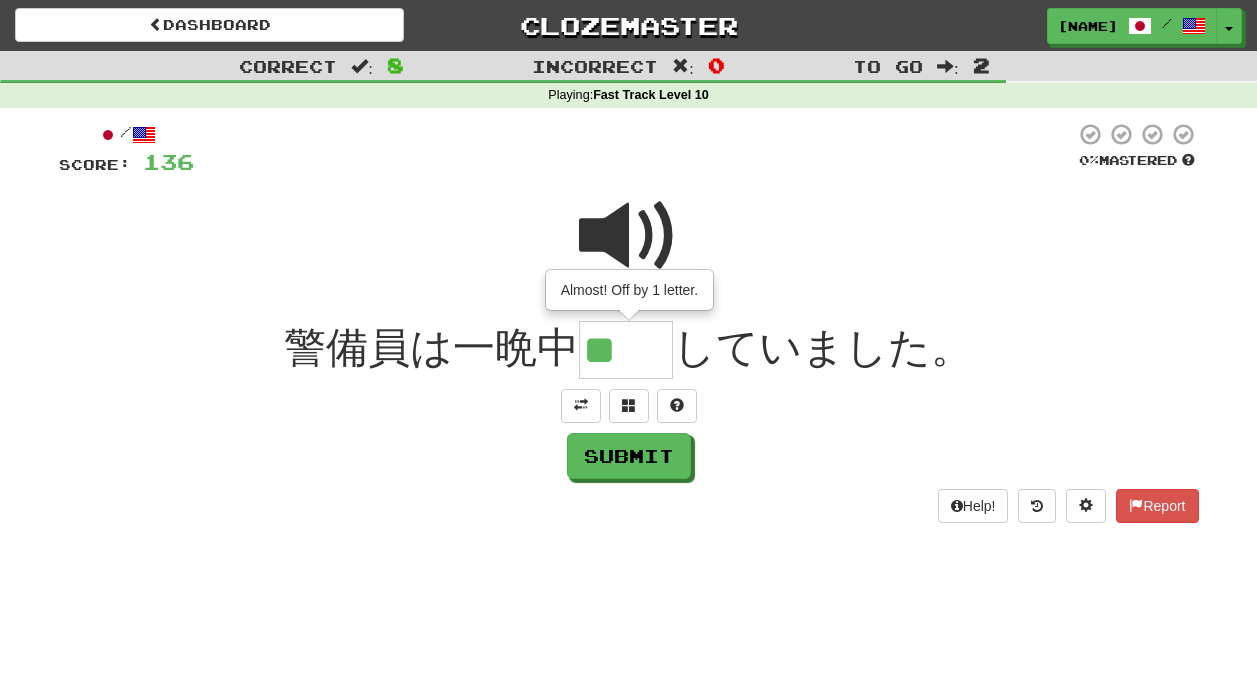 type on "**" 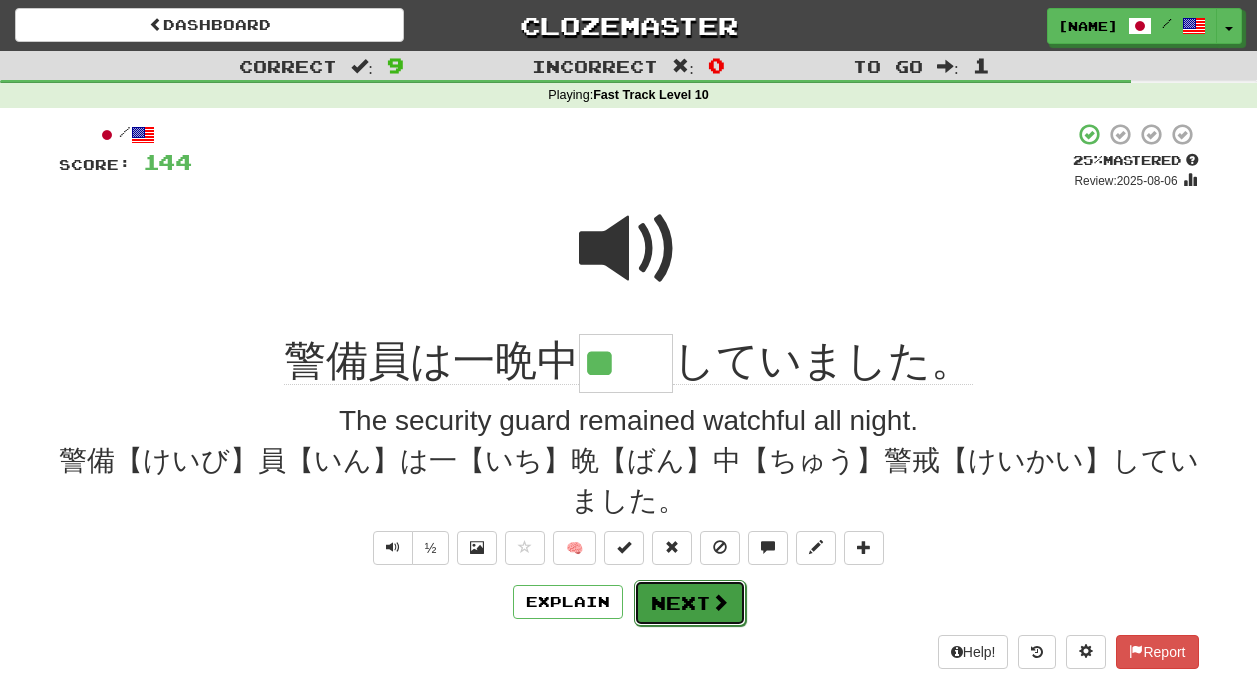click on "Next" at bounding box center (690, 603) 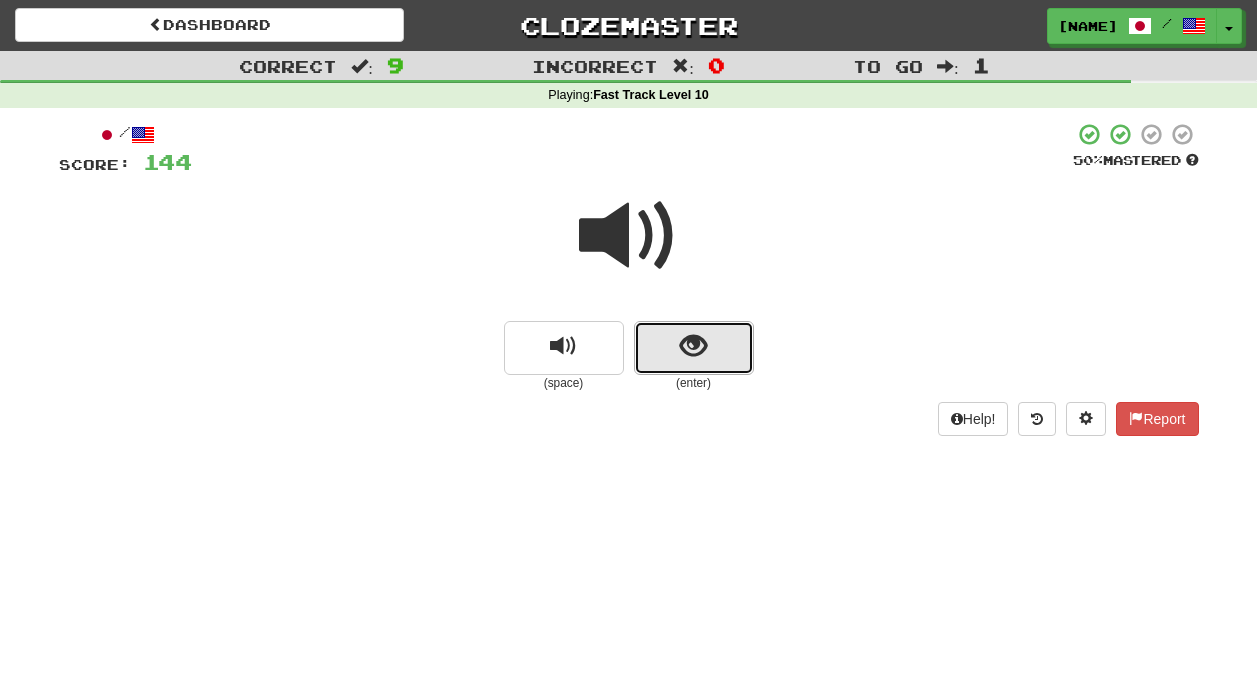 click at bounding box center (694, 348) 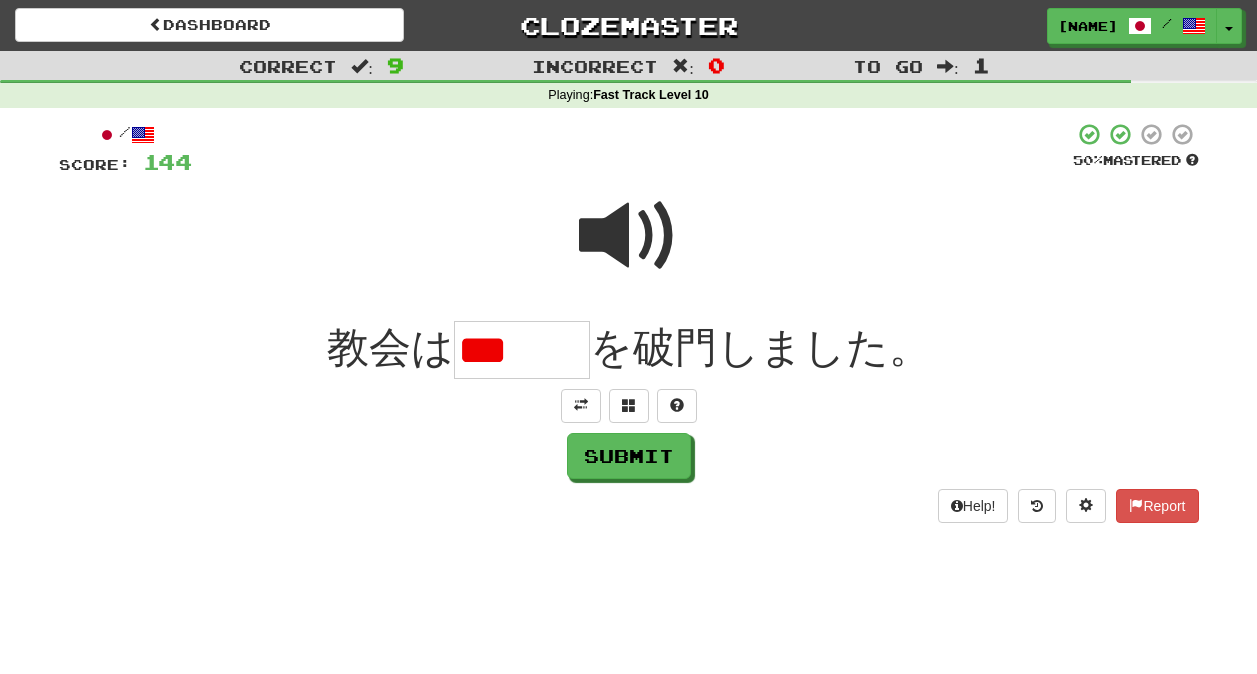 scroll, scrollTop: 0, scrollLeft: 0, axis: both 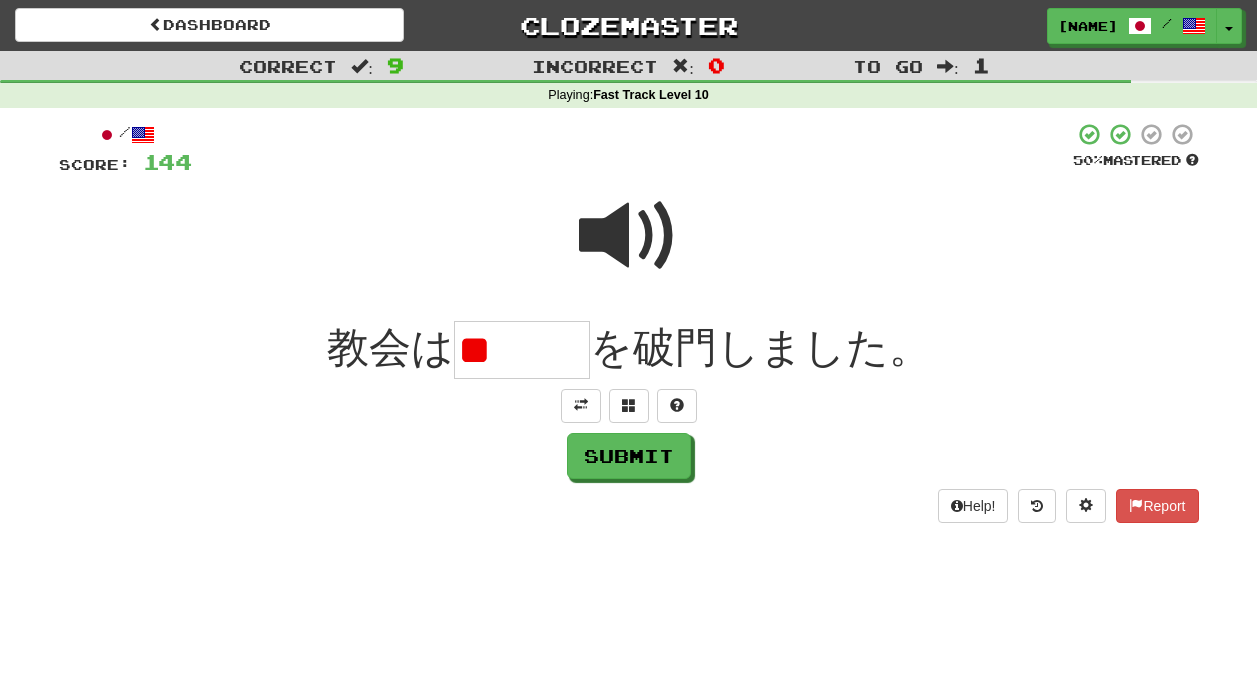 type on "*" 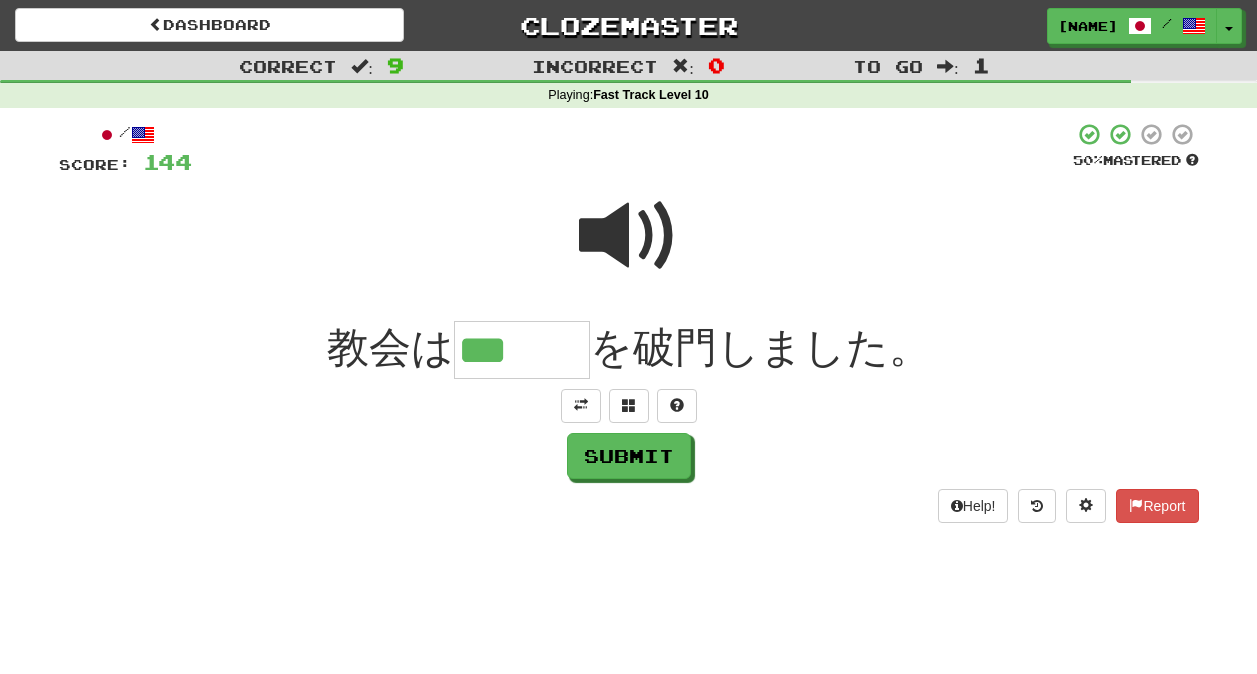 scroll, scrollTop: 0, scrollLeft: 0, axis: both 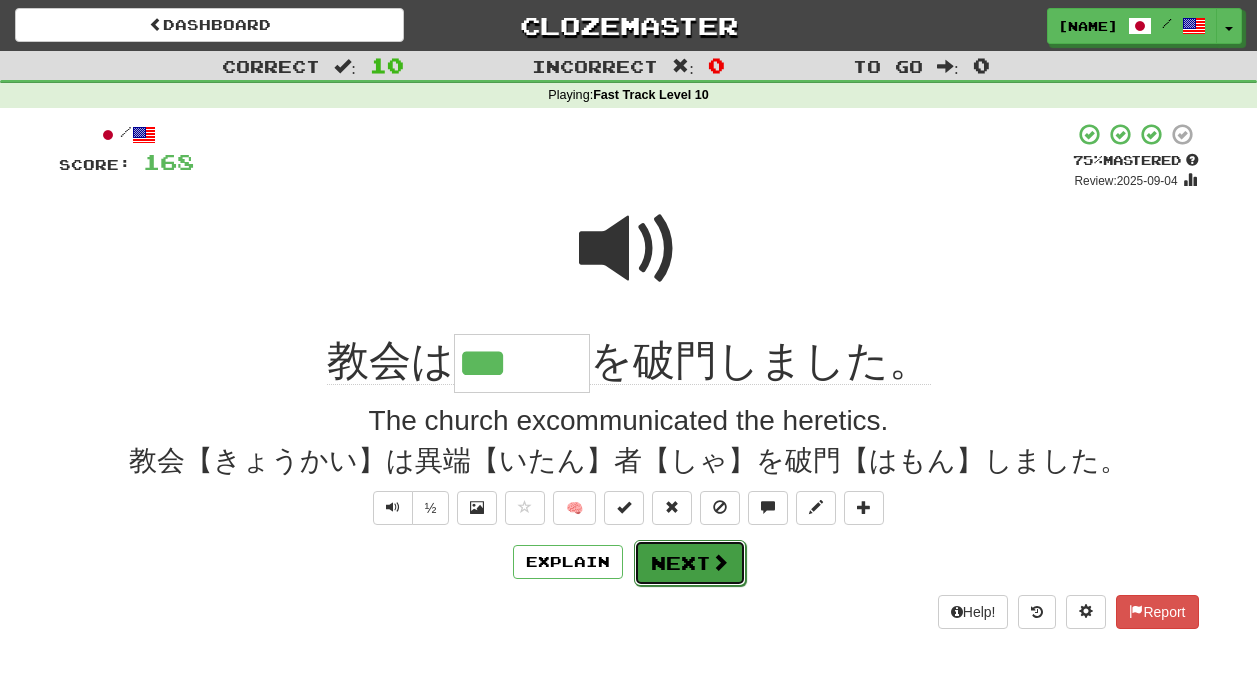 click on "Next" at bounding box center (690, 563) 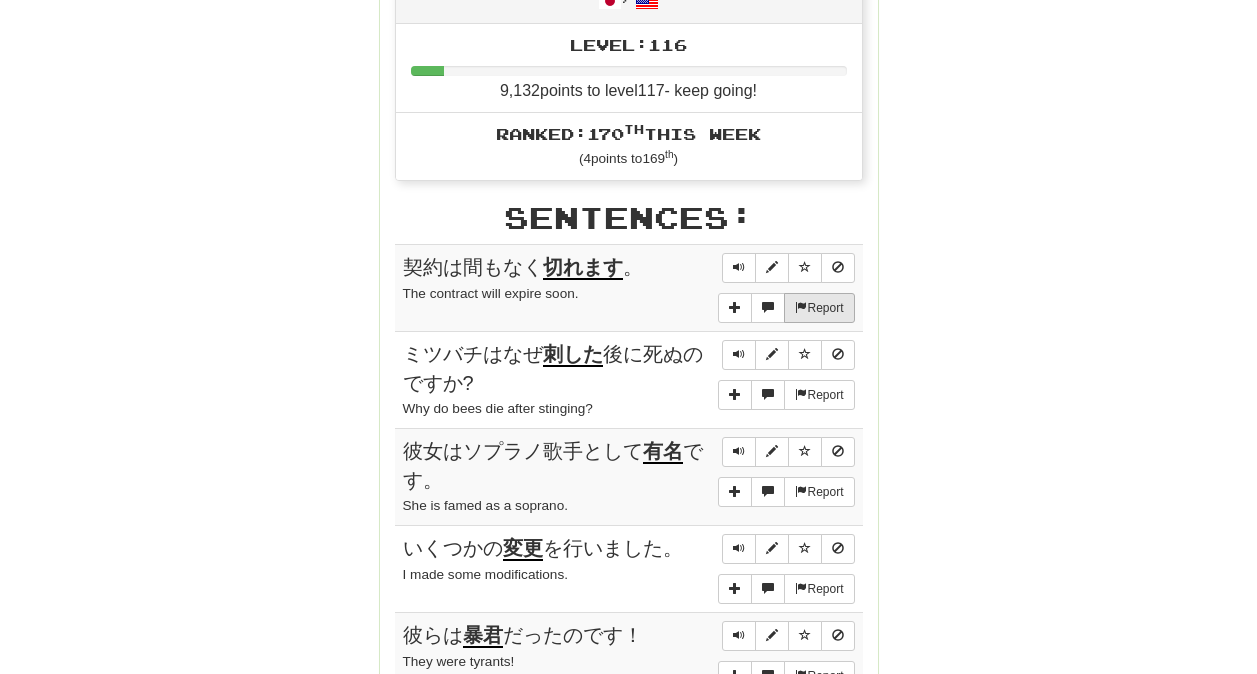 scroll, scrollTop: 832, scrollLeft: 0, axis: vertical 